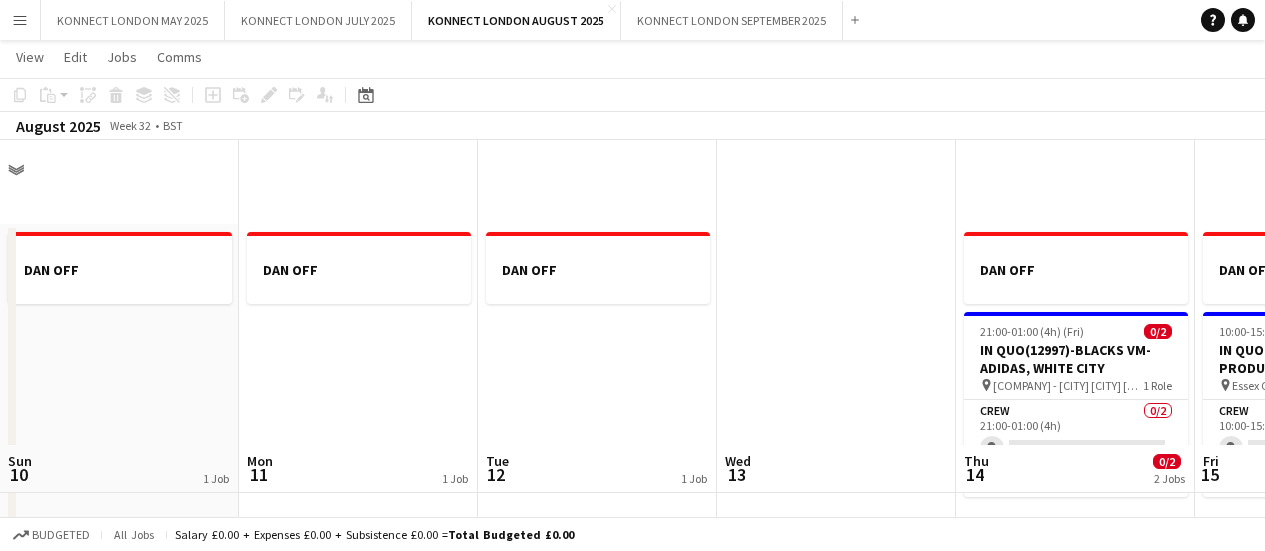 scroll, scrollTop: 305, scrollLeft: 0, axis: vertical 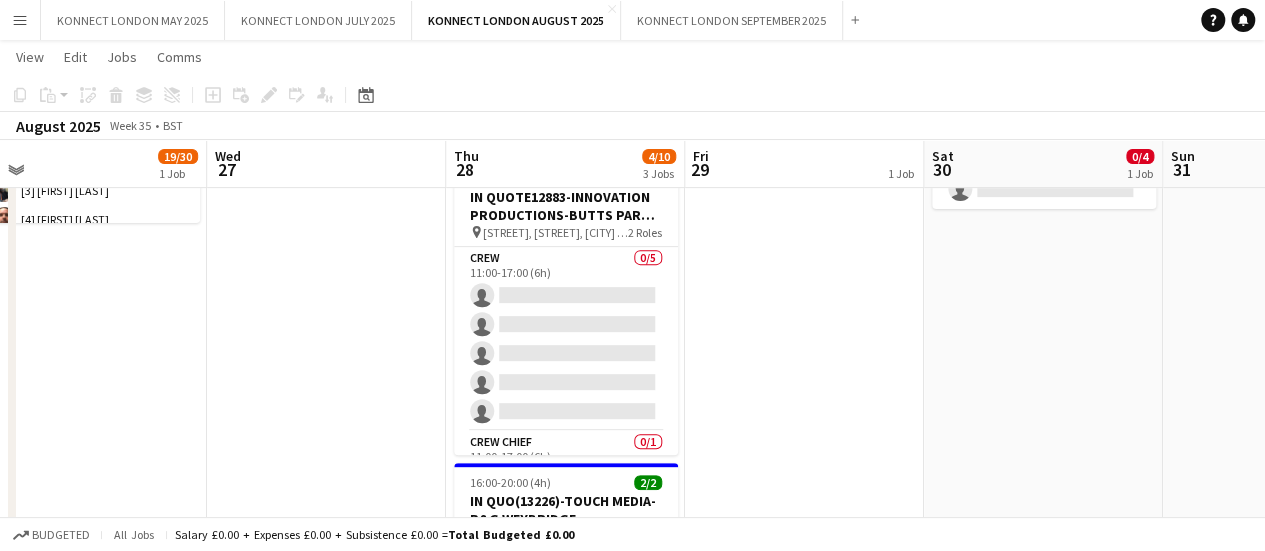 click on "OLLI ROLFE DRINKS" at bounding box center [804, 374] 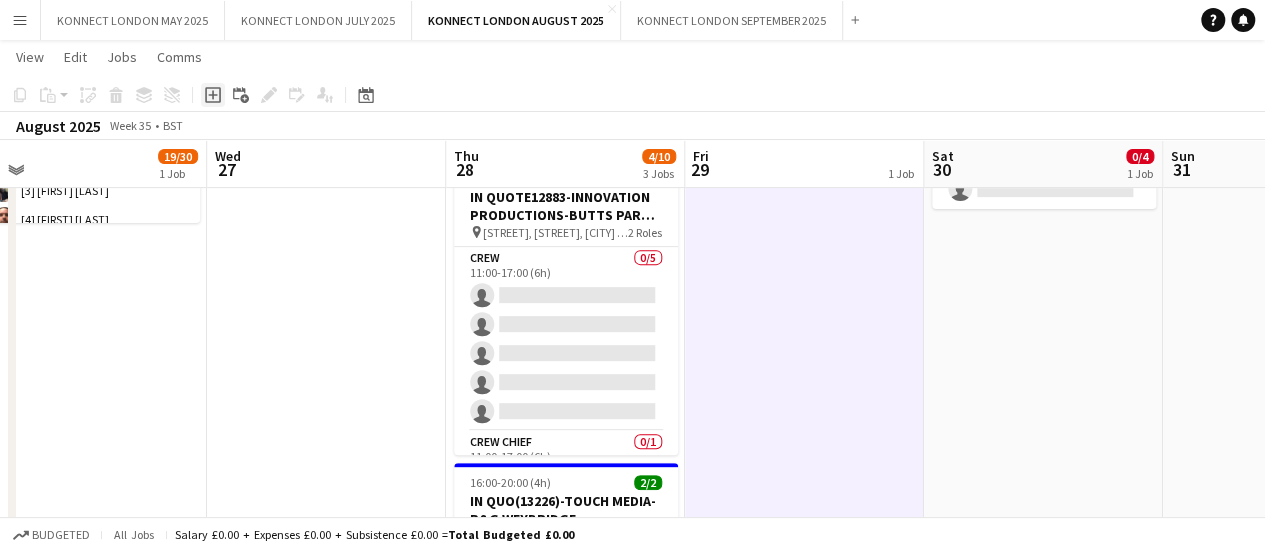 click 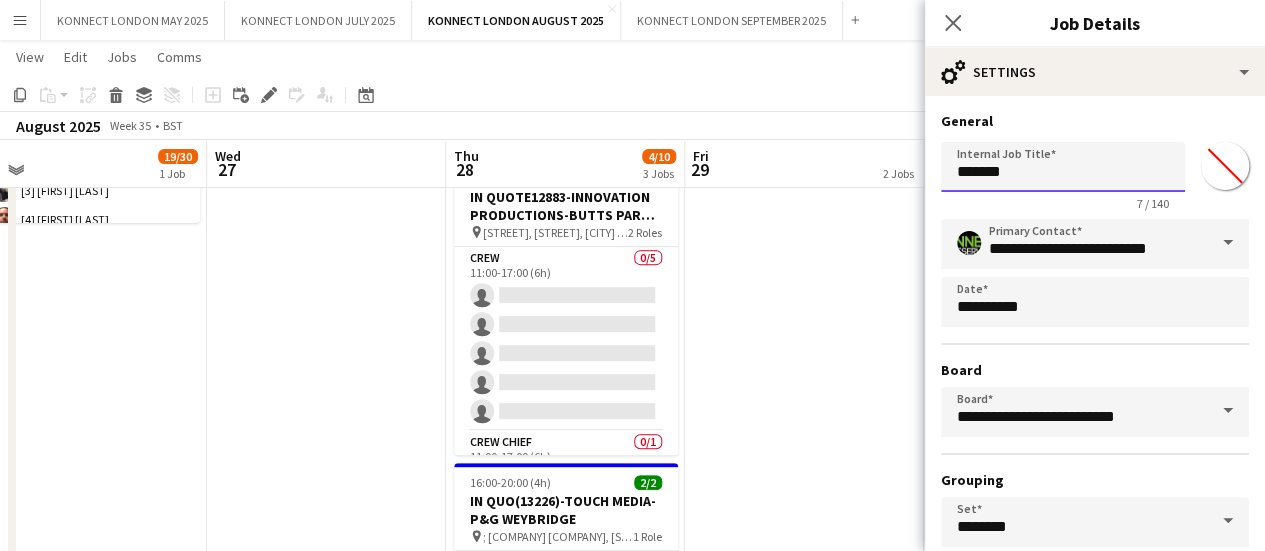 click on "*******" at bounding box center [1063, 167] 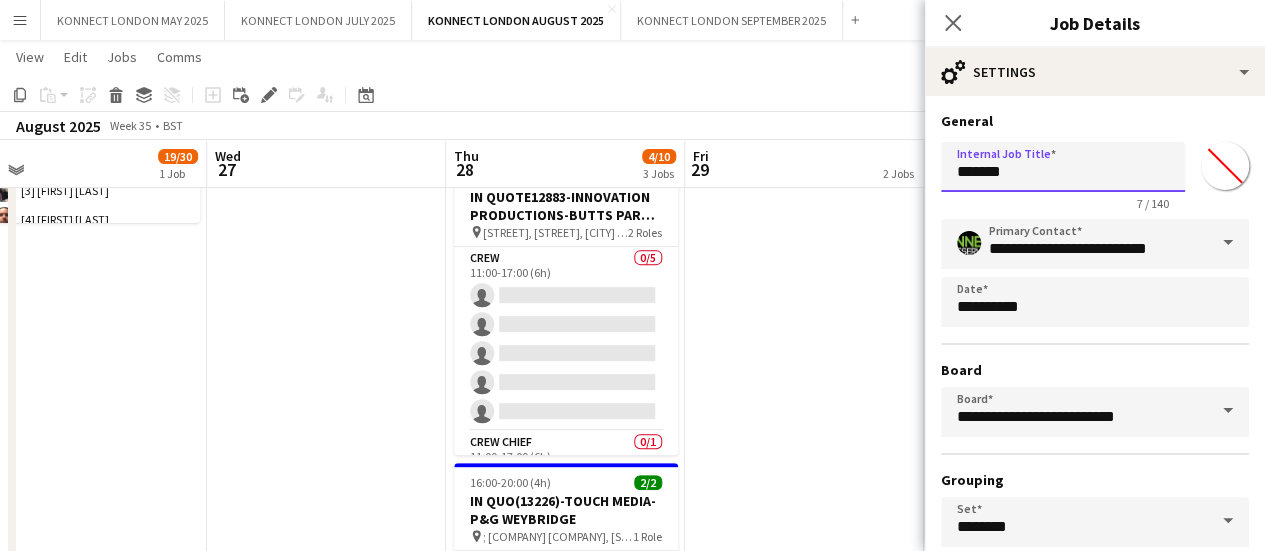 click on "*******" at bounding box center (1063, 167) 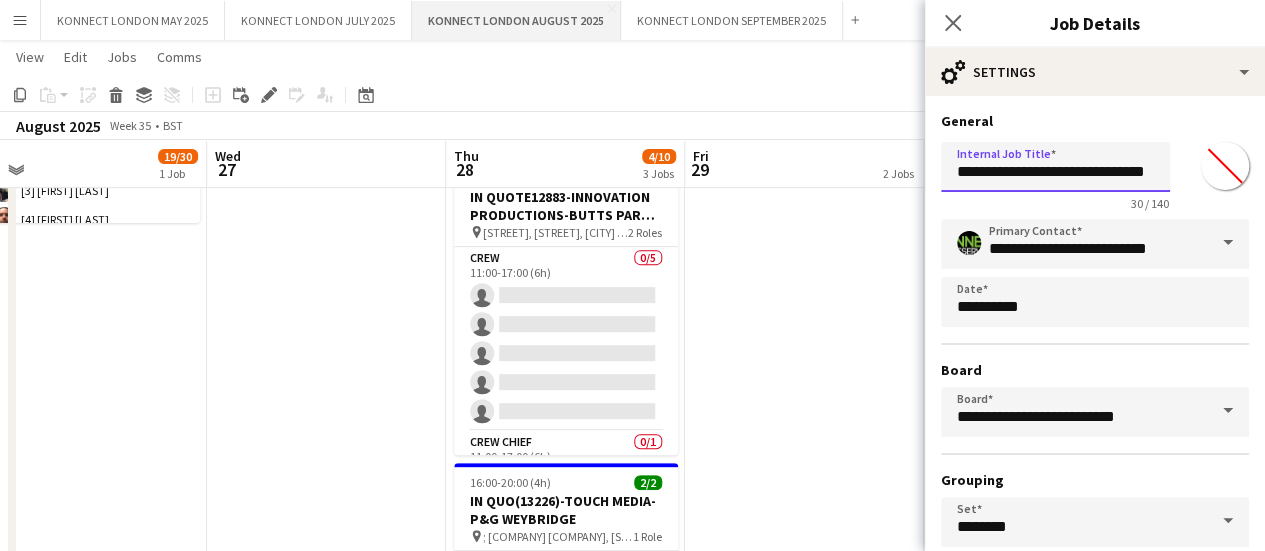 scroll, scrollTop: 0, scrollLeft: 56, axis: horizontal 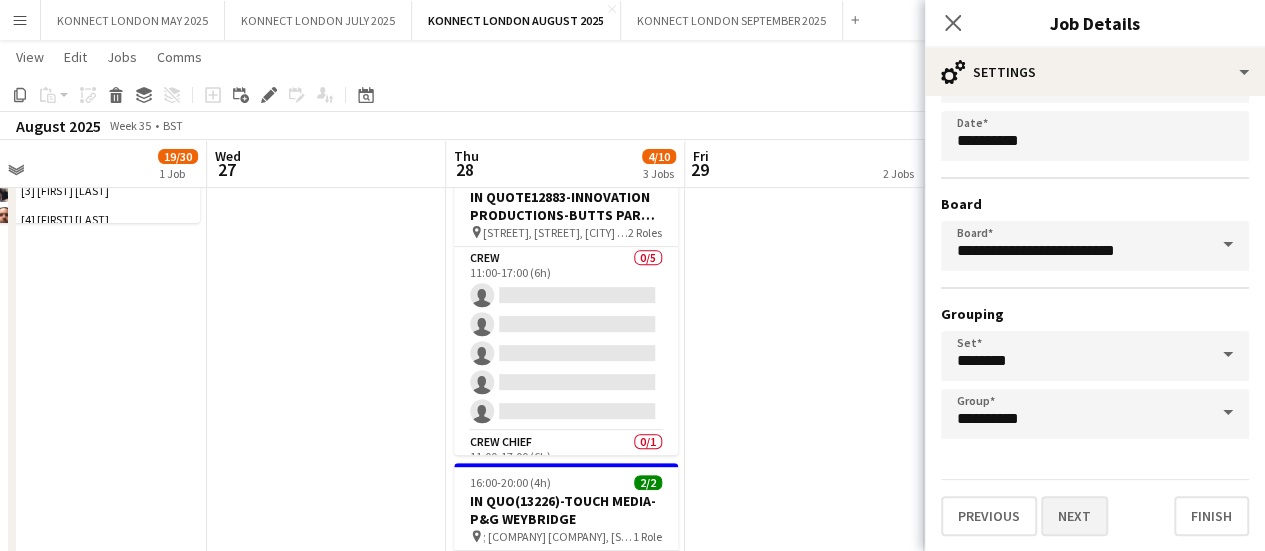 type on "**********" 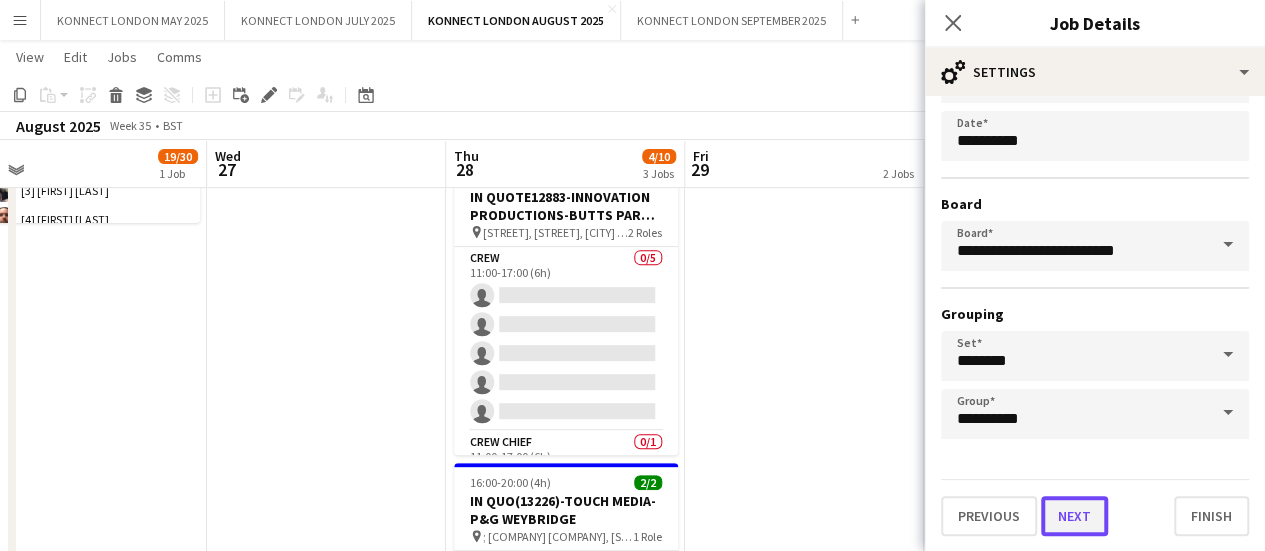 click on "Next" at bounding box center [1074, 516] 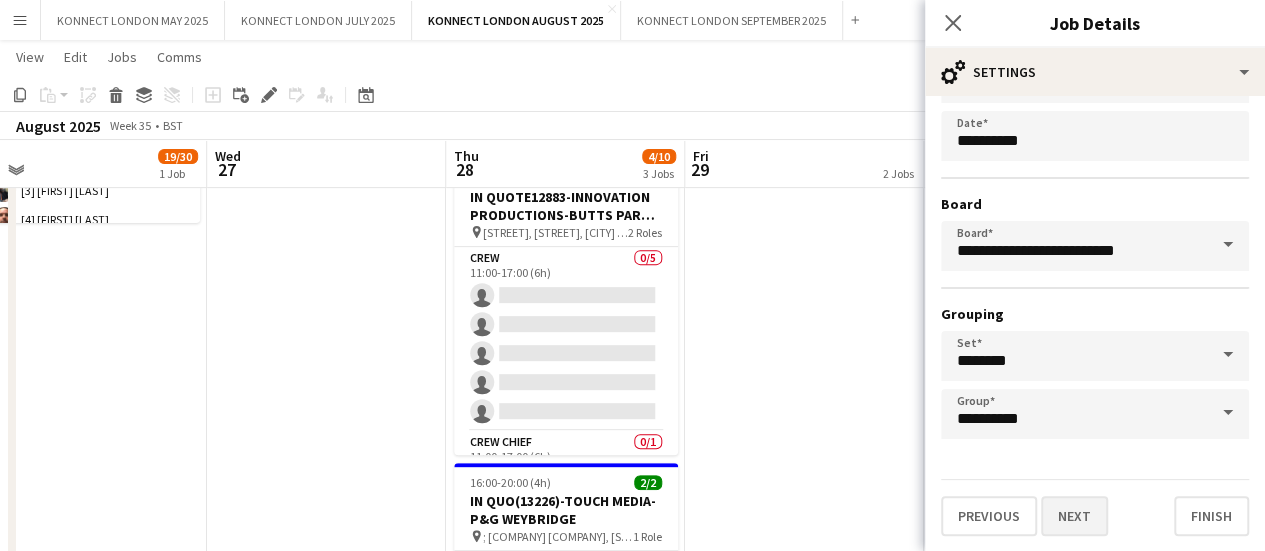 scroll, scrollTop: 0, scrollLeft: 0, axis: both 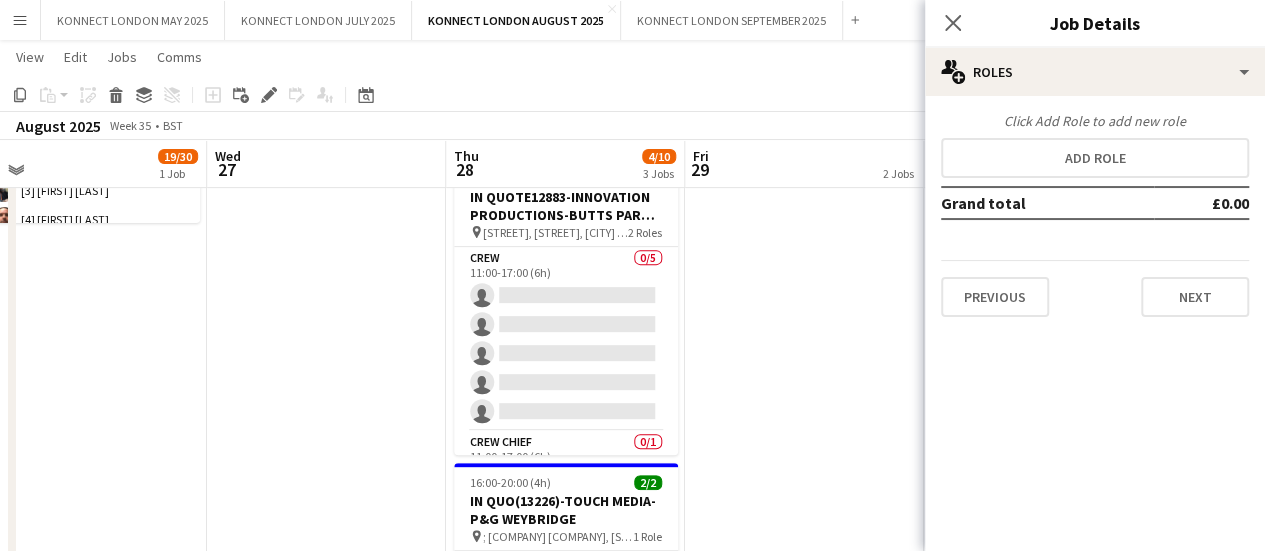 click on "Click Add Role to add new role   Add role   Grand total   £0.00   Previous   Next" at bounding box center (1095, 214) 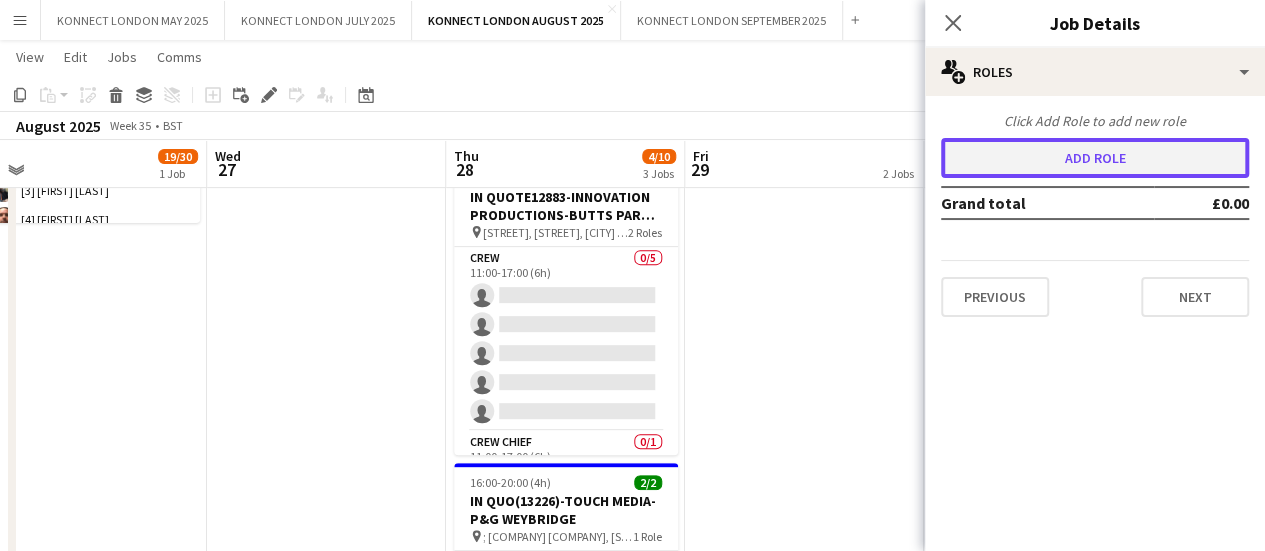 click on "Add role" at bounding box center [1095, 158] 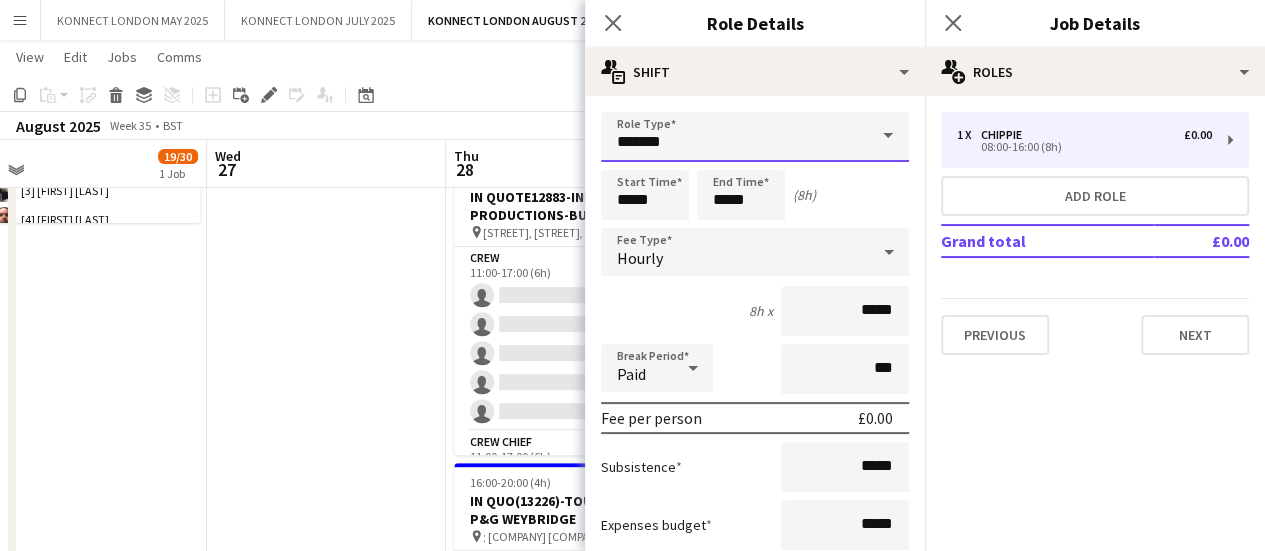 click on "*******" at bounding box center (755, 137) 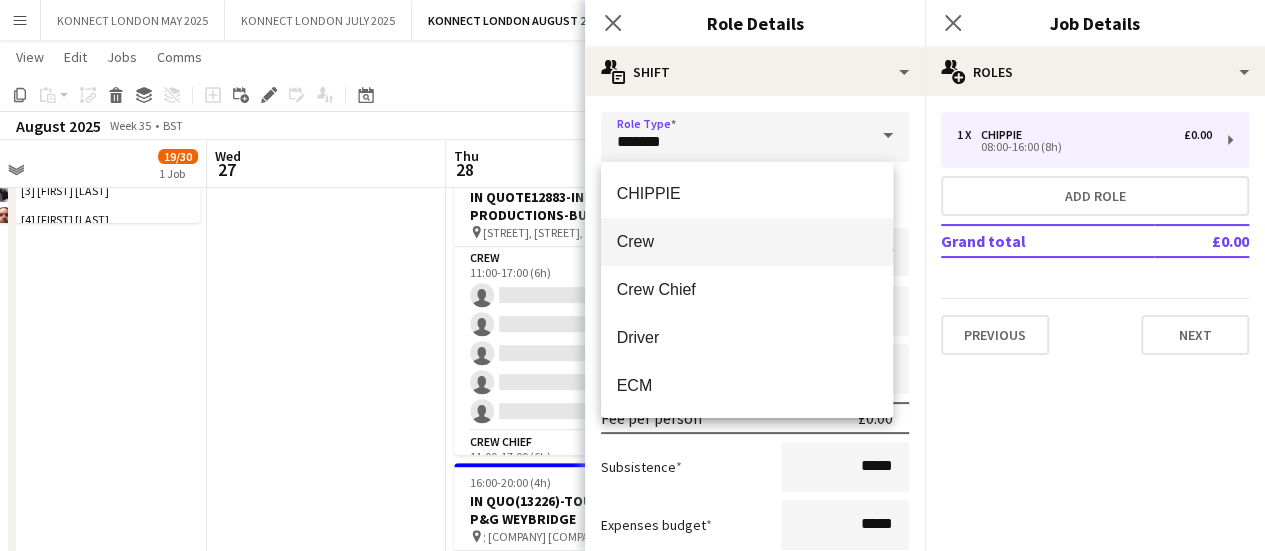 click on "Crew" at bounding box center (747, 241) 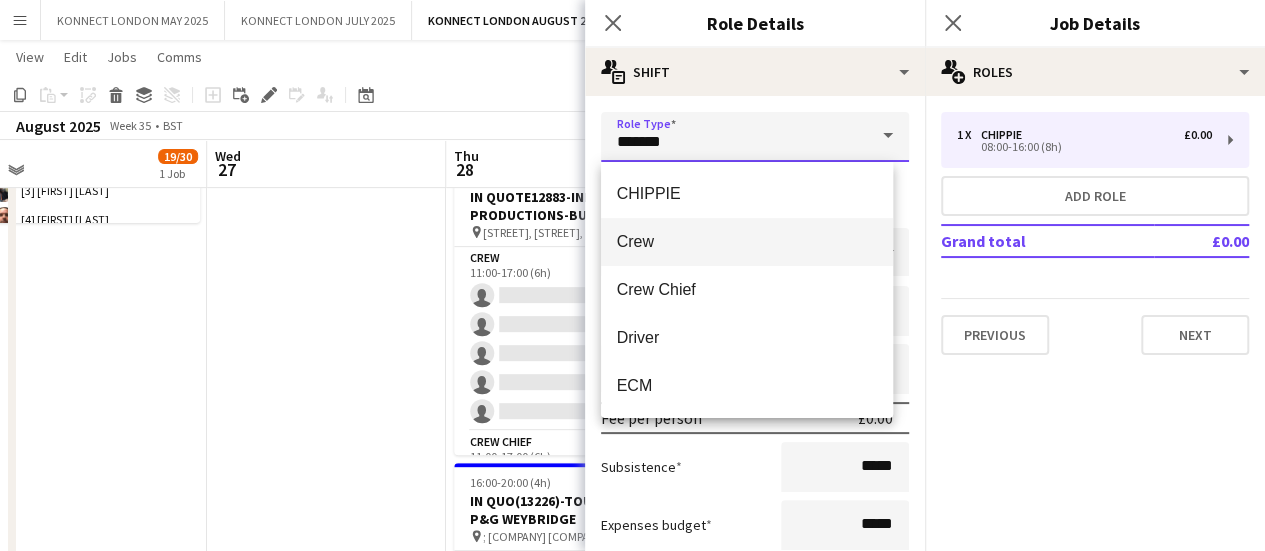 type on "****" 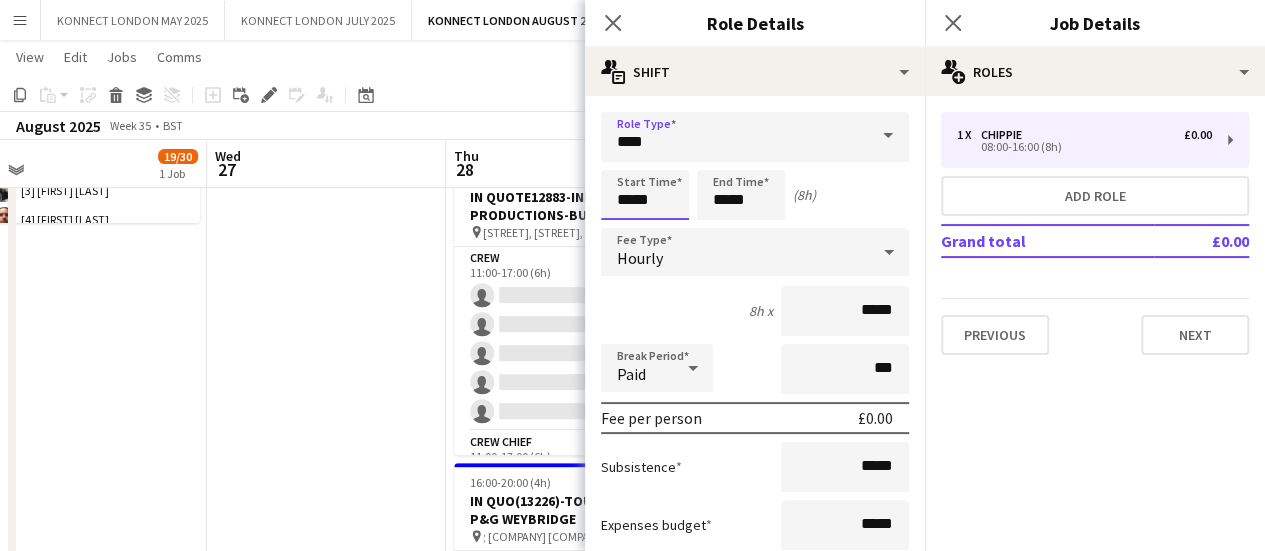 click on "*****" at bounding box center (645, 195) 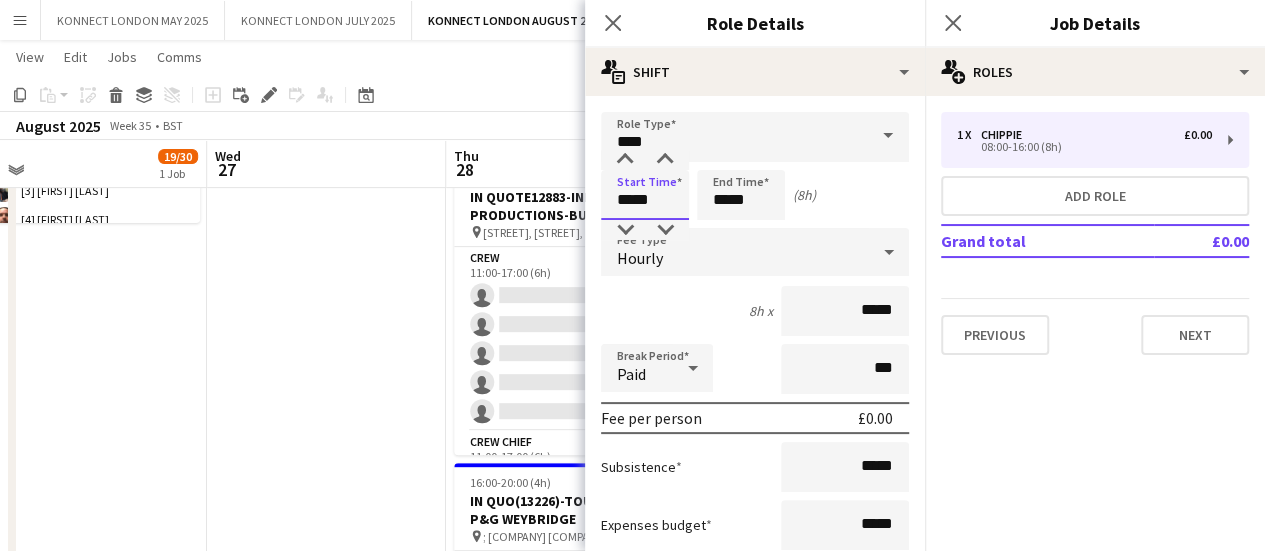 click on "*****" at bounding box center [645, 195] 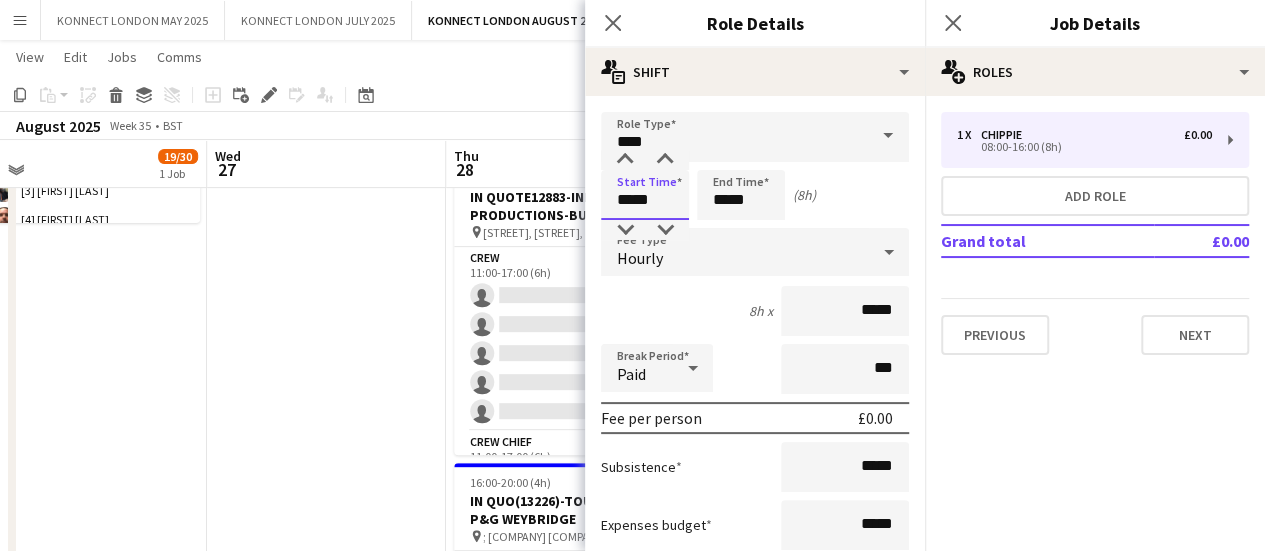 click on "*****" at bounding box center [645, 195] 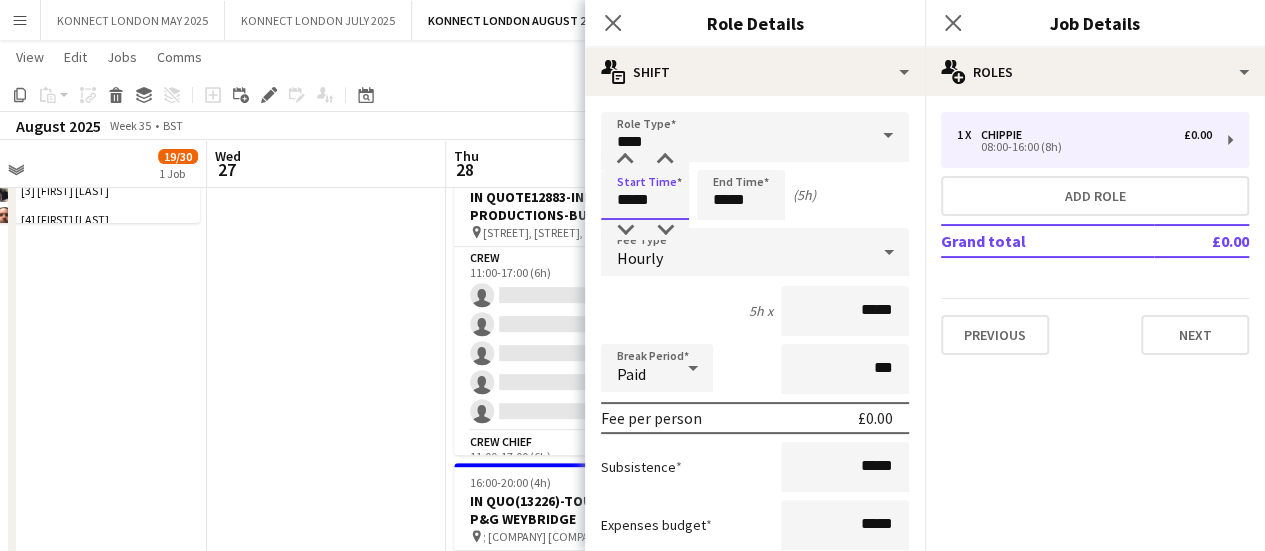 type on "*****" 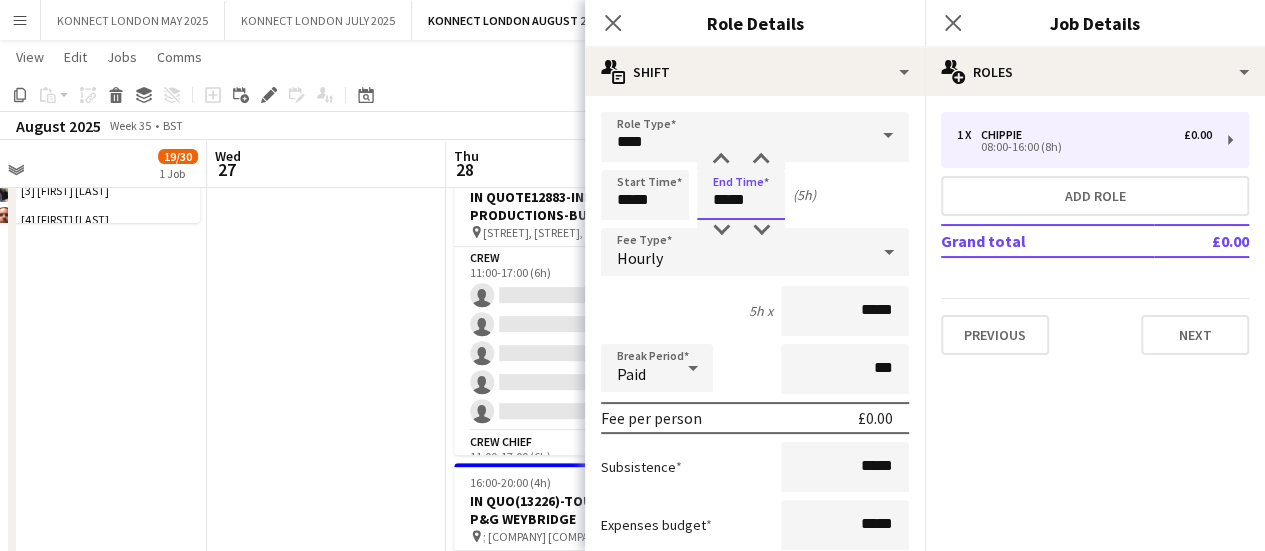 click on "*****" at bounding box center (741, 195) 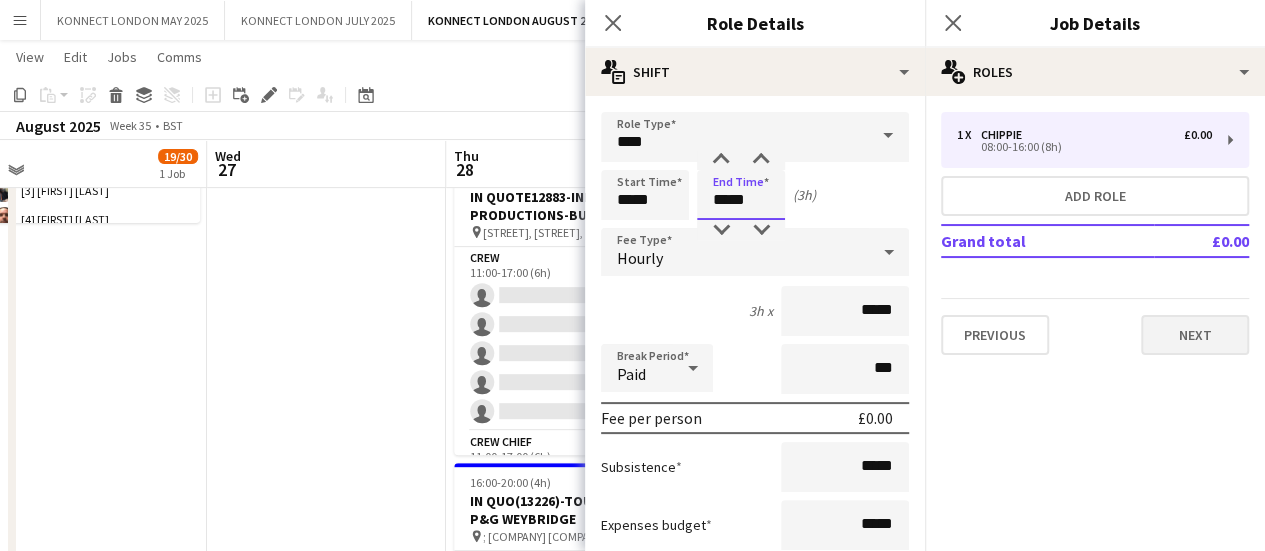 type on "*****" 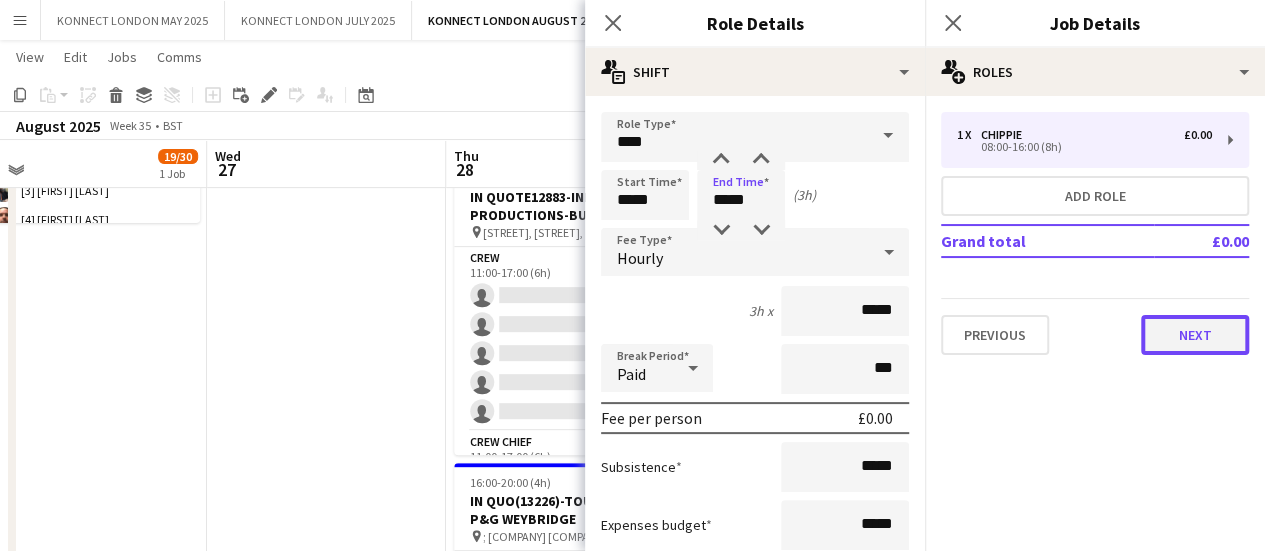 click on "Next" at bounding box center (1195, 335) 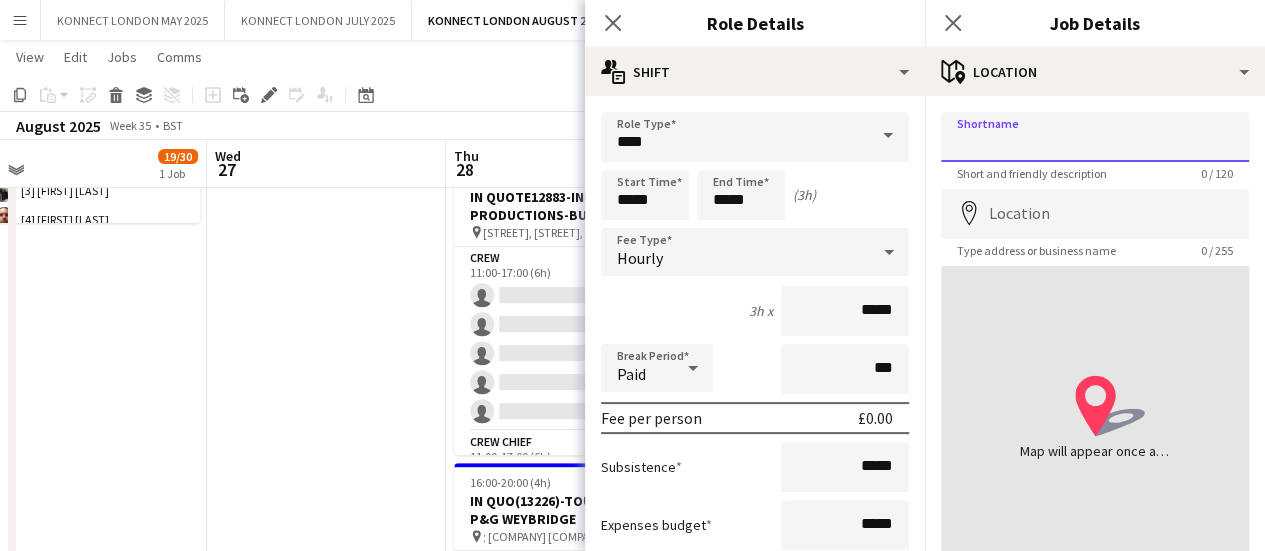 click on "Shortname" at bounding box center [1095, 137] 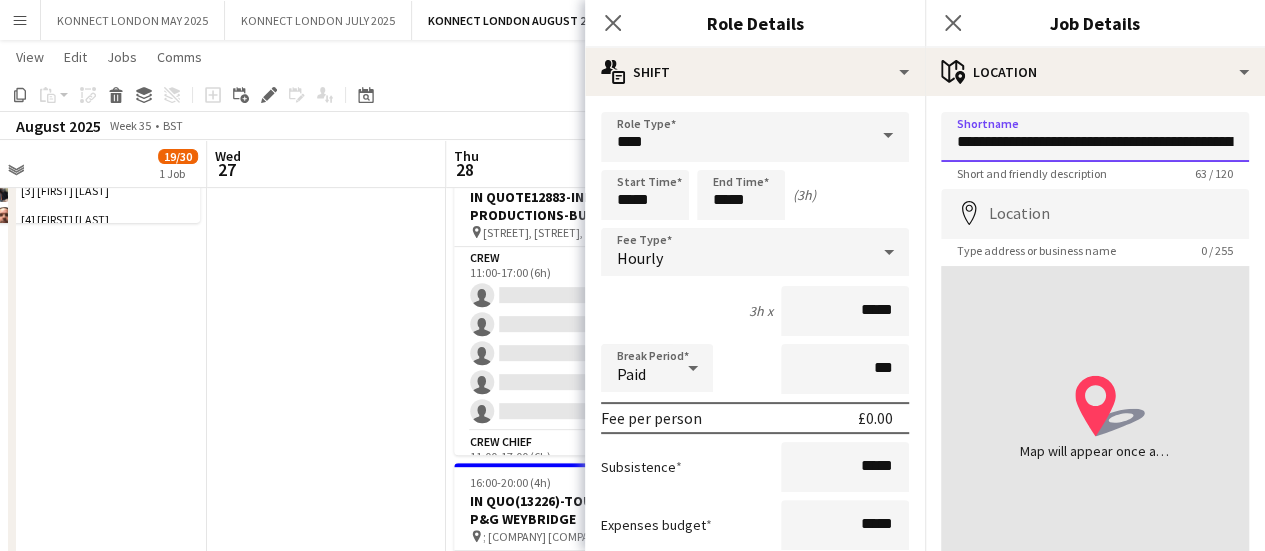 scroll, scrollTop: 0, scrollLeft: 164, axis: horizontal 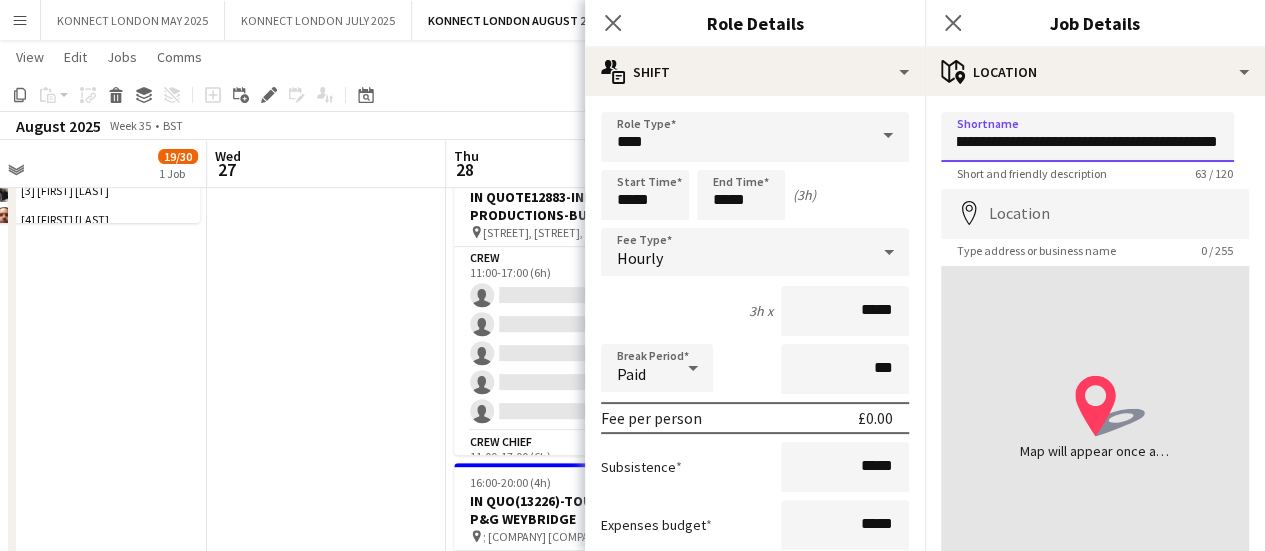type on "**********" 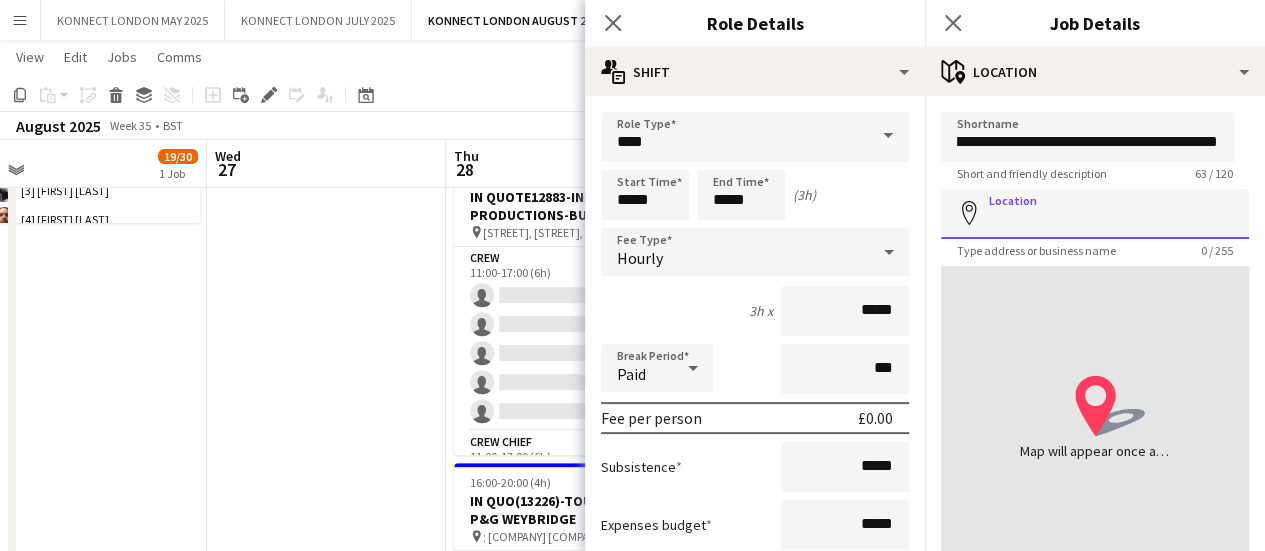 click on "Location" at bounding box center (1095, 214) 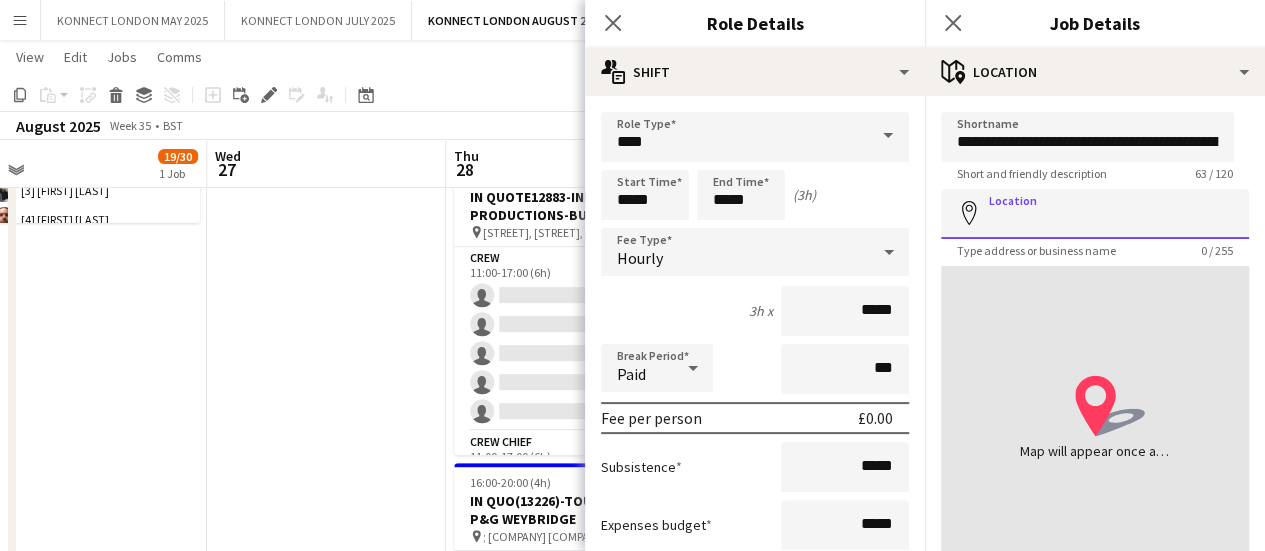 paste on "**********" 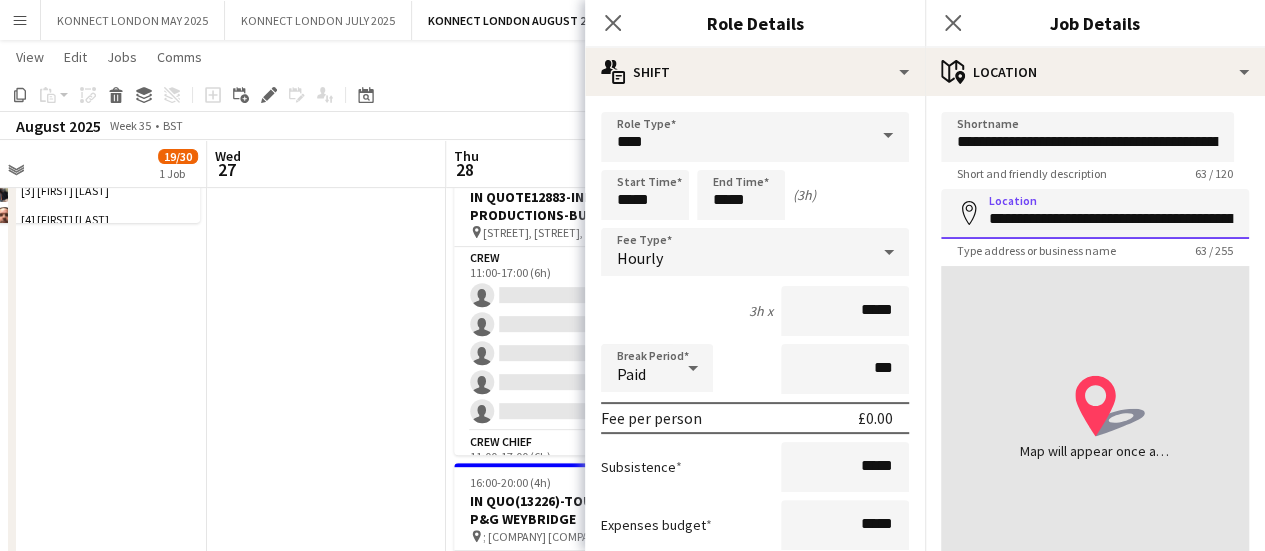 scroll, scrollTop: 0, scrollLeft: 196, axis: horizontal 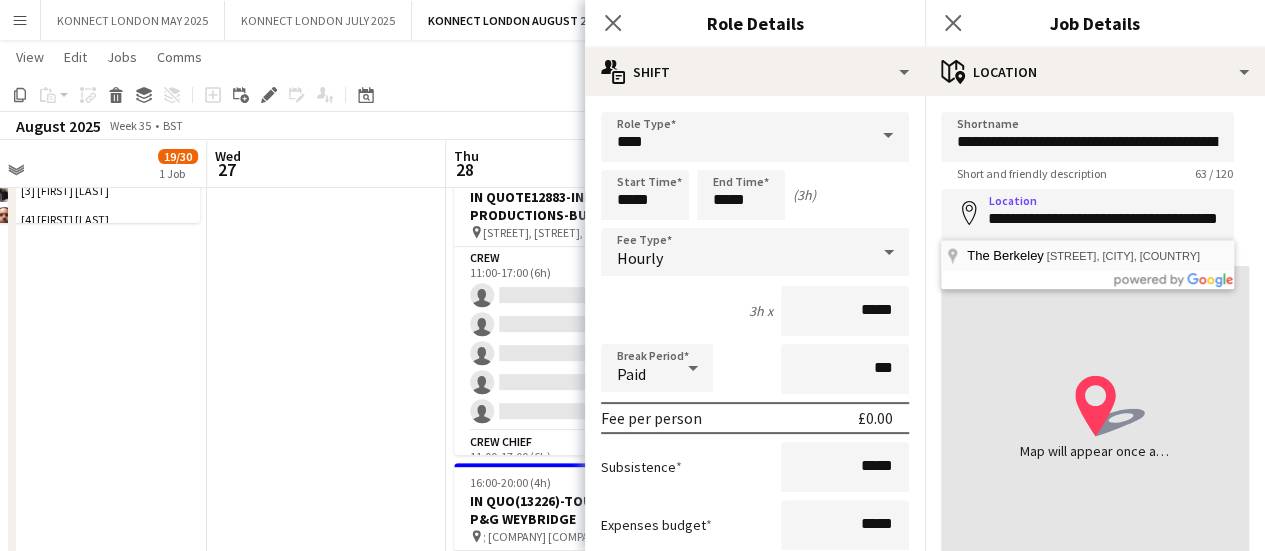 type on "**********" 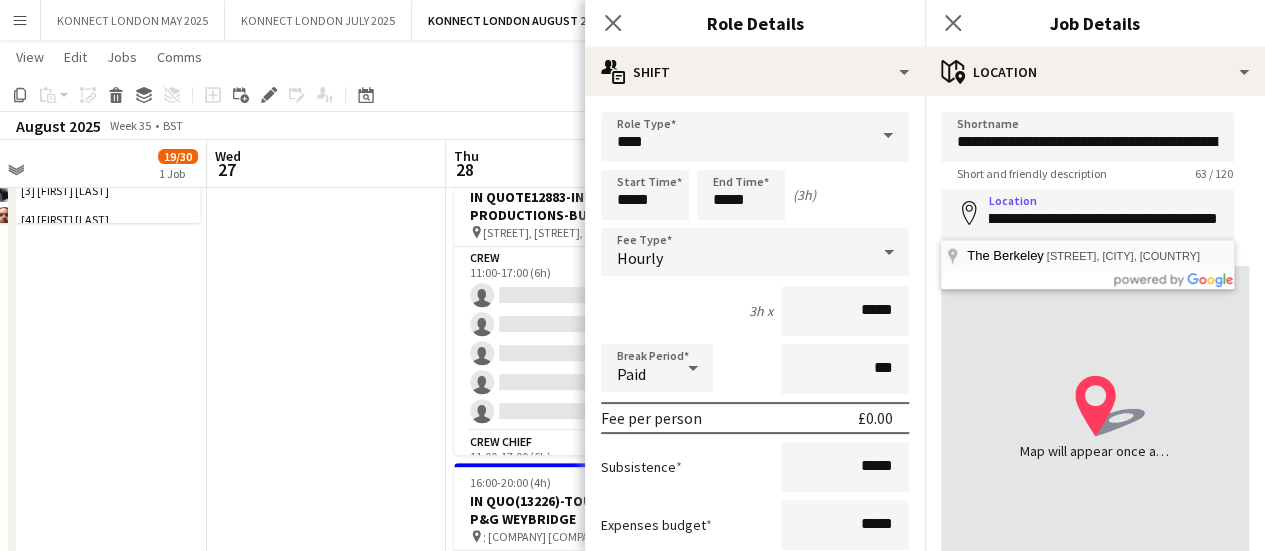 scroll, scrollTop: 0, scrollLeft: 0, axis: both 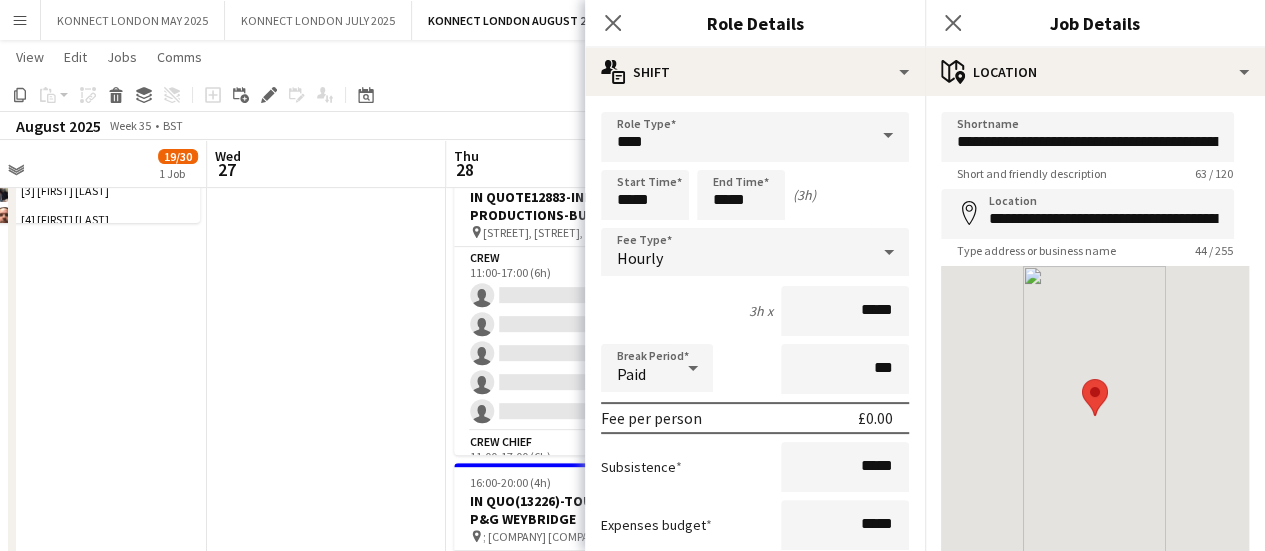 click on "14:00-19:00 (5h)    19/30   CREW DRINKS :)   1 Role   Crew   12I   19/30   14:00-19:00 (5h)
[4] [FIRST] [LAST] [3] [FIRST] [LAST] [CM] [FIRST] [LAST] [CM][FIRST] [LAST] [FIRST] [LAST] [CM] [3] [FIRST] [LAST] [4] [FIRST] [LAST] [3] [FIRST] [LAST] [2] [FIRST] [LAST] [4] [FIRST] [LAST] [4] [FIRST] [LAST] [1] [FIRST] [LAST] [2] [FIRST] [LAST] (2) [FIRST] [LAST] [2] [FIRST] [LAST] [3] [FIRST] [LAST] [2] [FIRST] [LAST] [3] [FIRST] [LAST] [1] [FIRST] [LAST]
single-neutral-actions
single-neutral-actions
single-neutral-actions
single-neutral-actions
single-neutral-actions
single-neutral-actions
single-neutral-actions
single-neutral-actions" at bounding box center (87, 374) 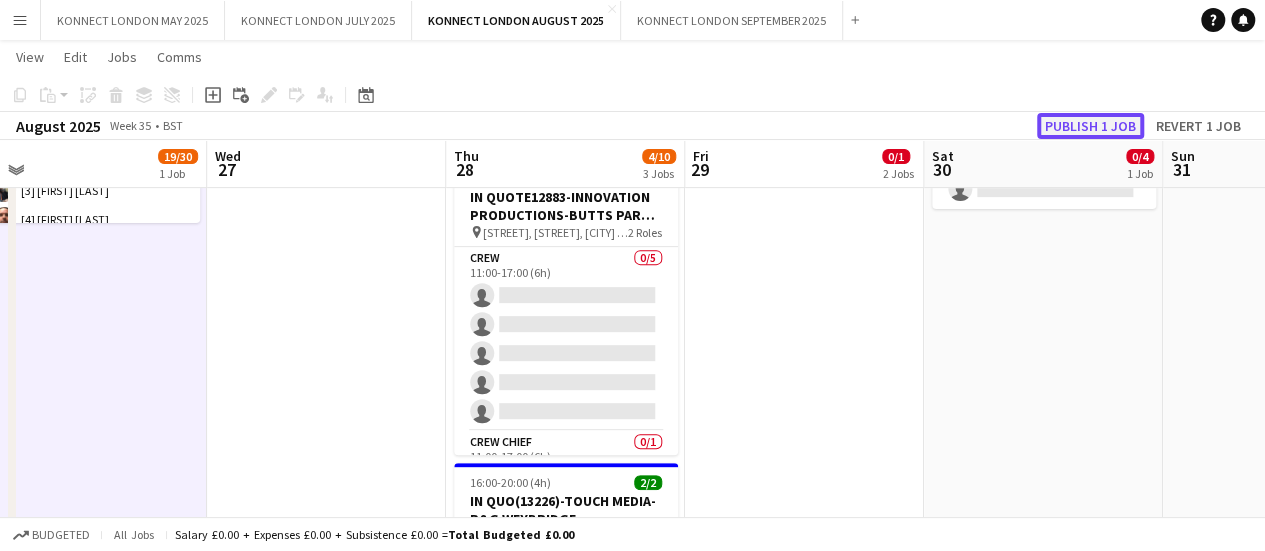 click on "Publish 1 job" 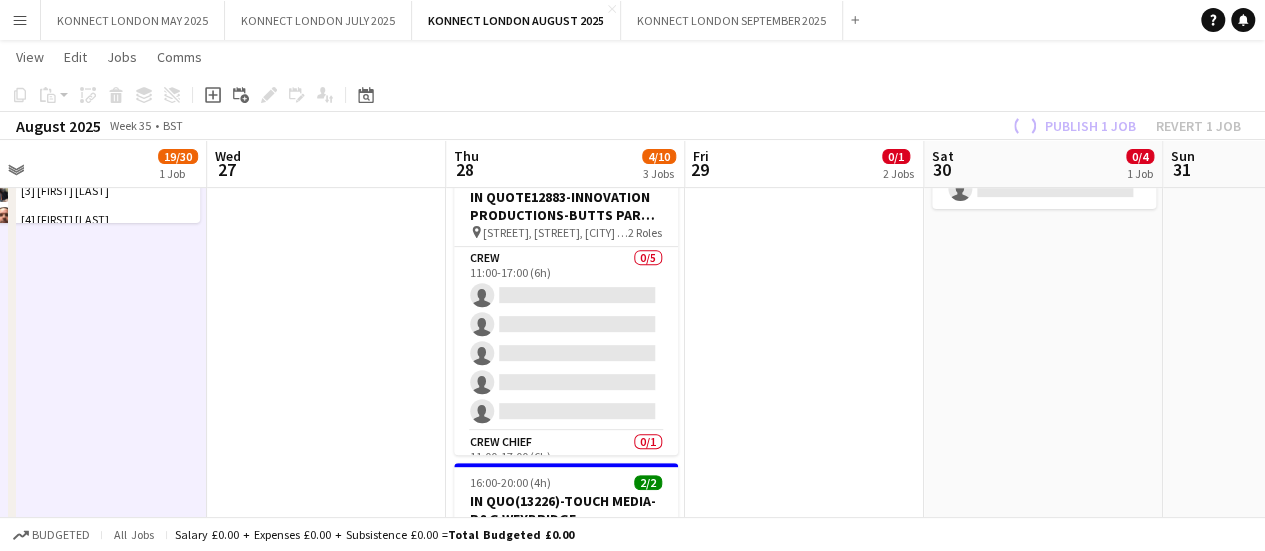 scroll, scrollTop: 0, scrollLeft: 0, axis: both 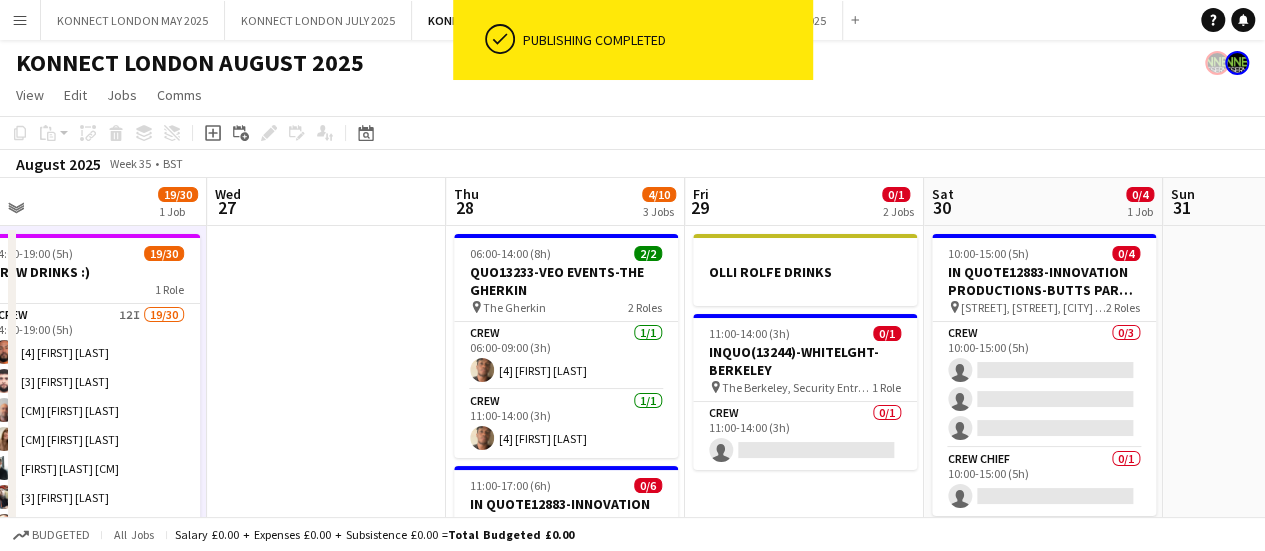 click on "INQUO(13244)-WHITELGHT-BERKELEY" at bounding box center [805, 361] 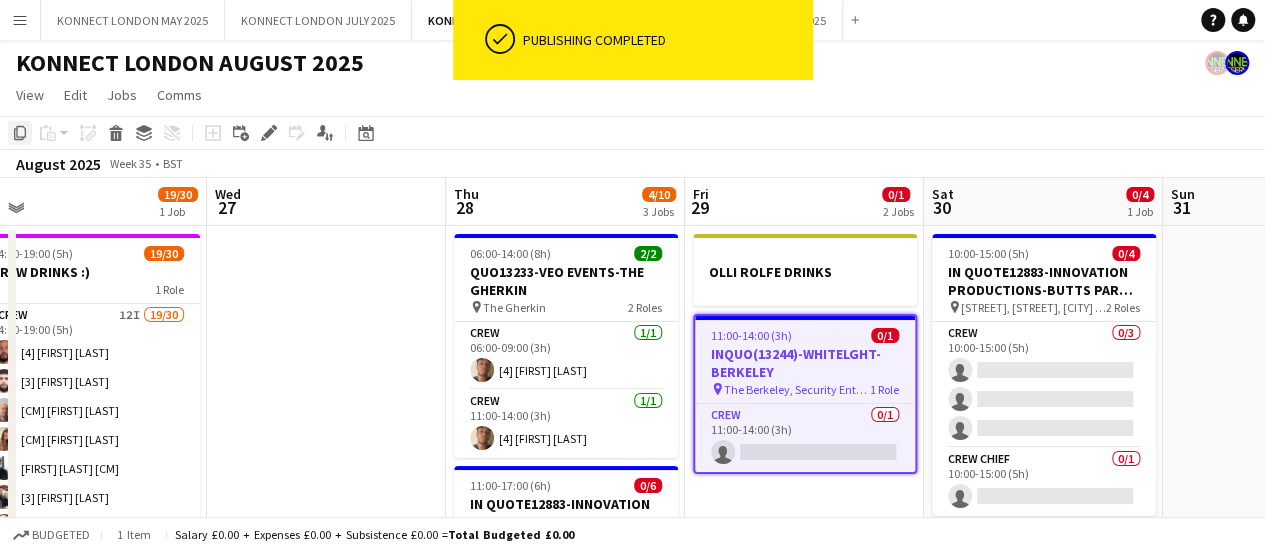 click on "Copy" 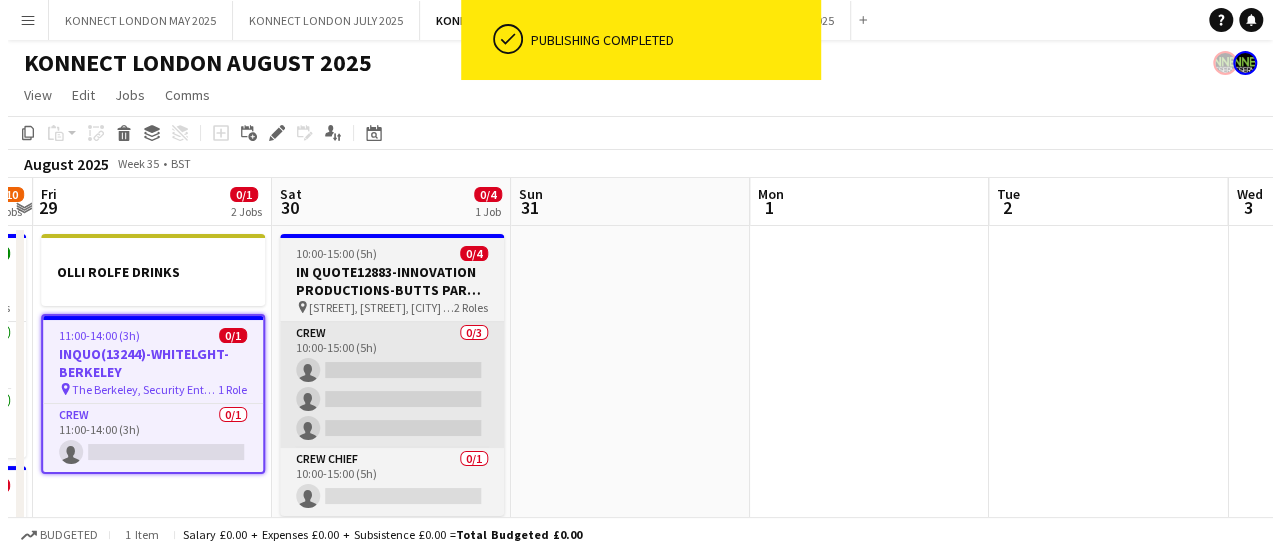 scroll, scrollTop: 0, scrollLeft: 692, axis: horizontal 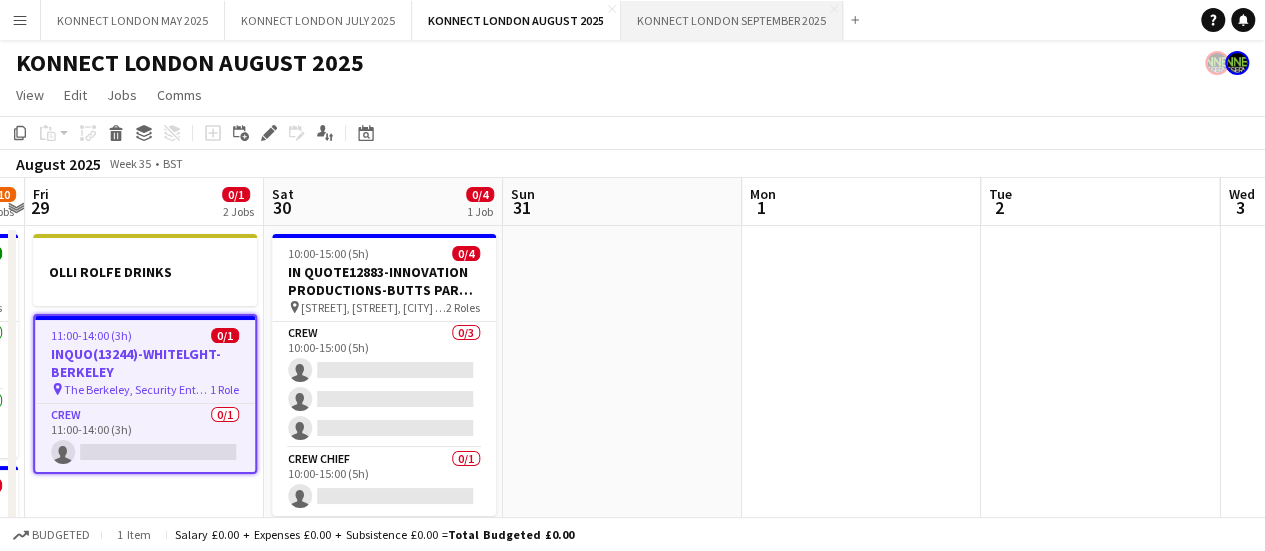 click on "KONNECT LONDON SEPTEMBER 2025
Close" at bounding box center (732, 20) 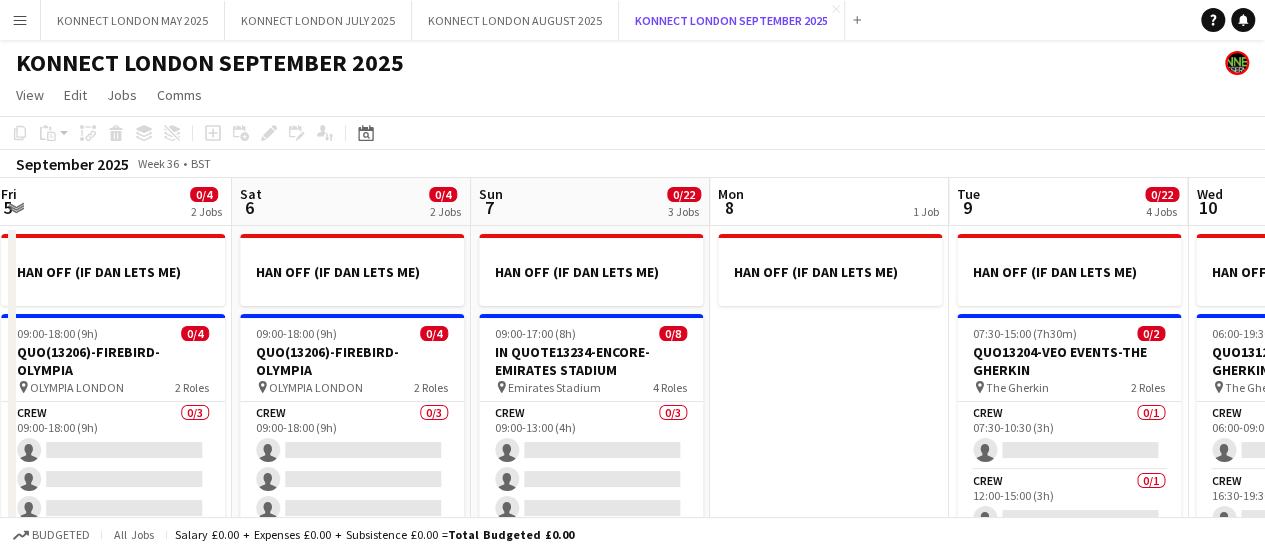 scroll, scrollTop: 0, scrollLeft: 728, axis: horizontal 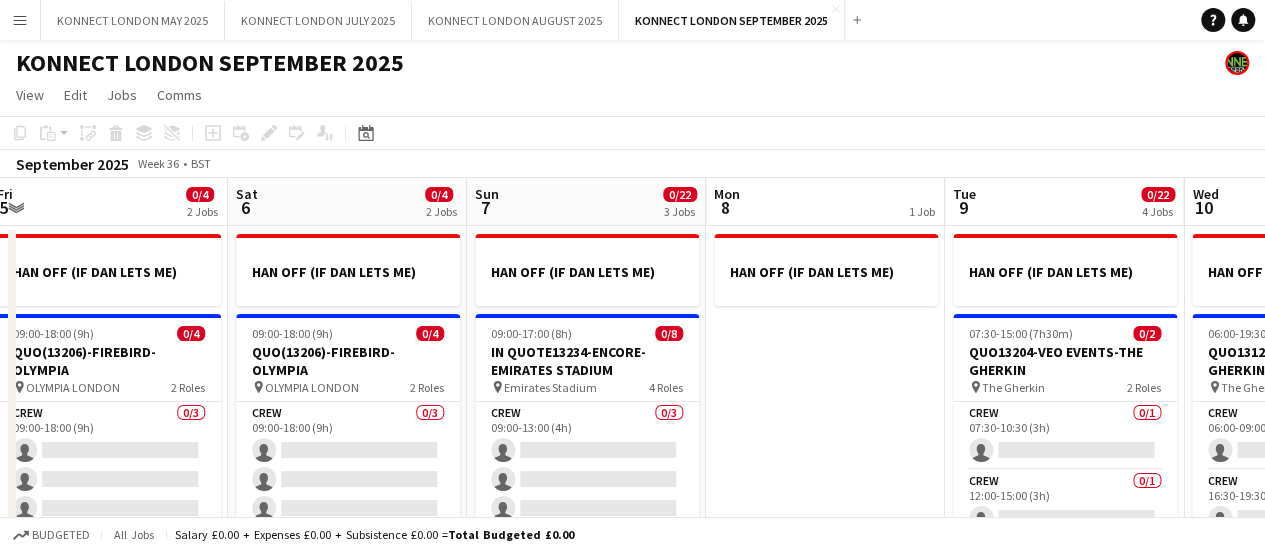 click on "HAN OFF (IF DAN LETS ME)" at bounding box center (825, 715) 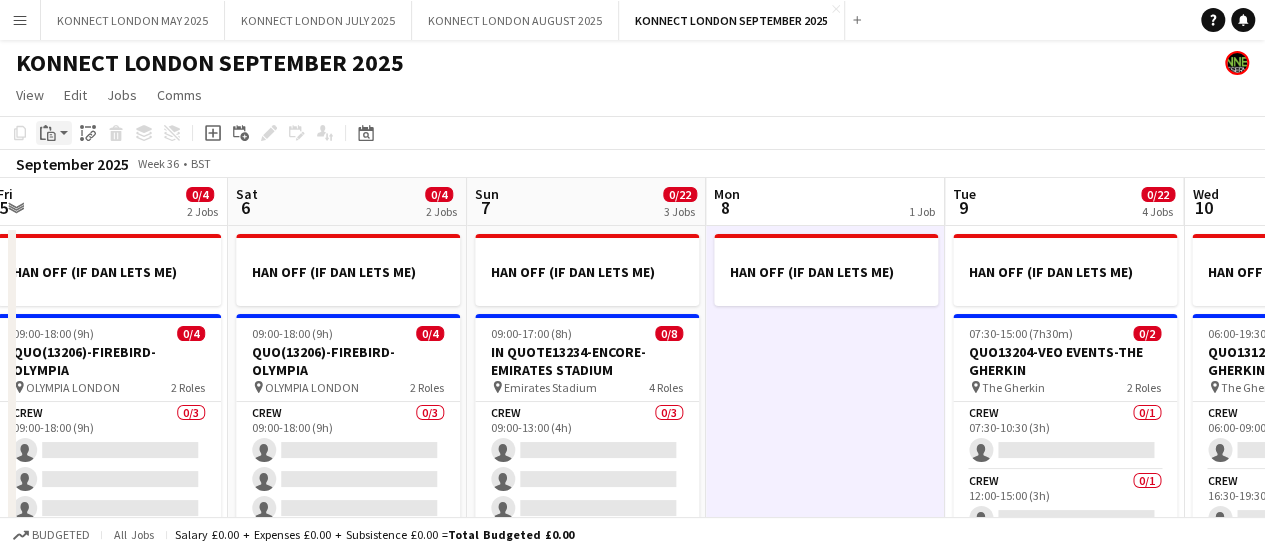 click on "Paste" at bounding box center [48, 133] 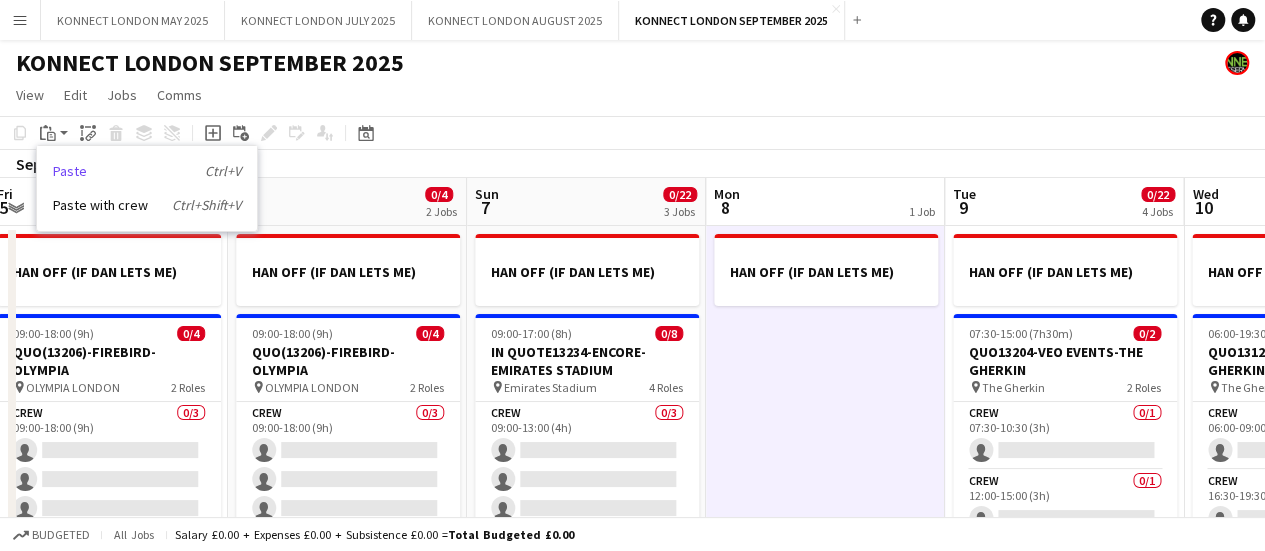 click on "Paste   Ctrl+V" at bounding box center (147, 171) 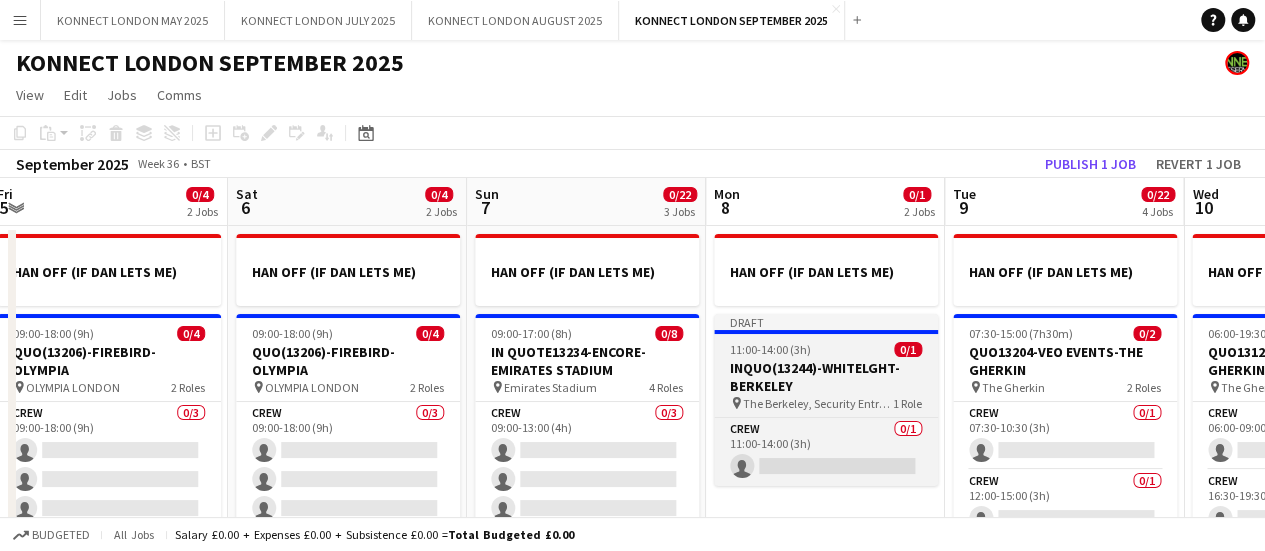 click on "INQUO(13244)-WHITELGHT-BERKELEY" at bounding box center (826, 377) 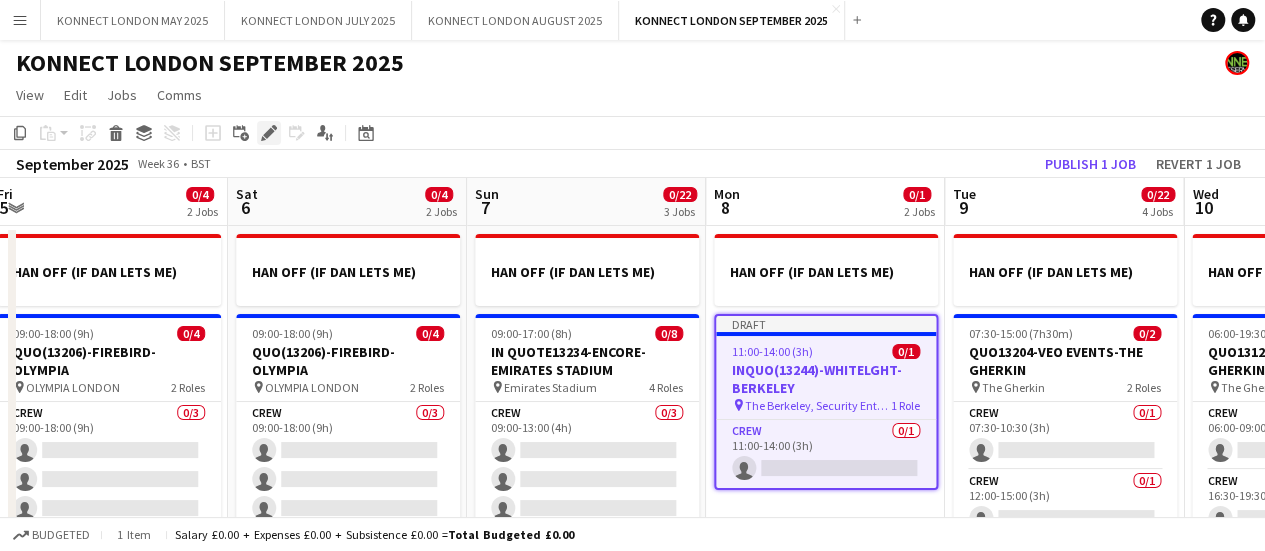 click 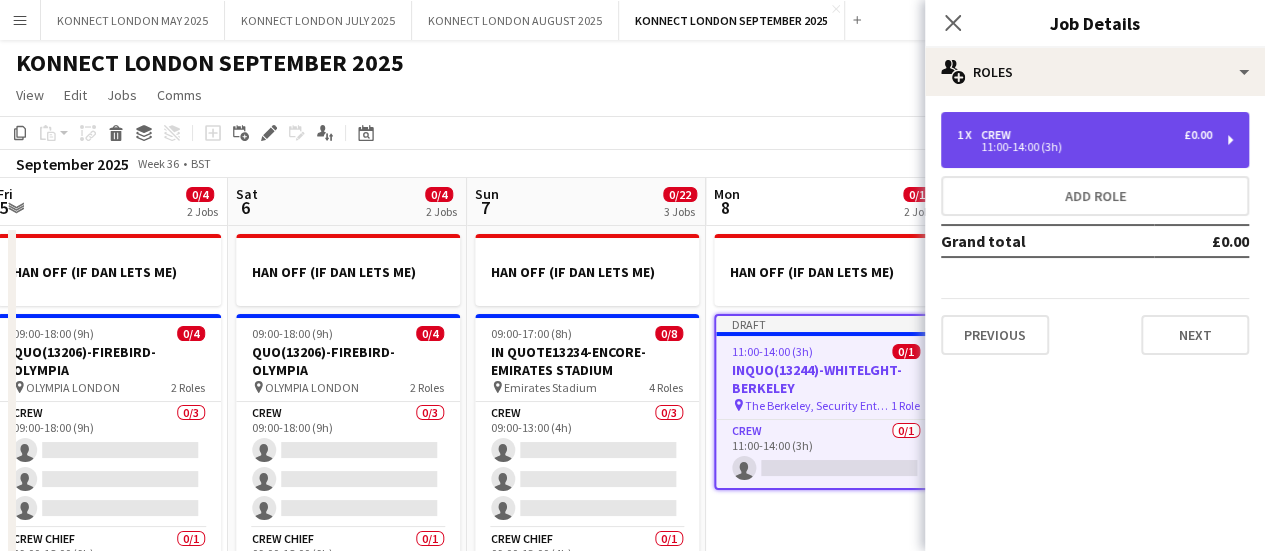 click on "11:00-14:00 (3h)" at bounding box center [1084, 147] 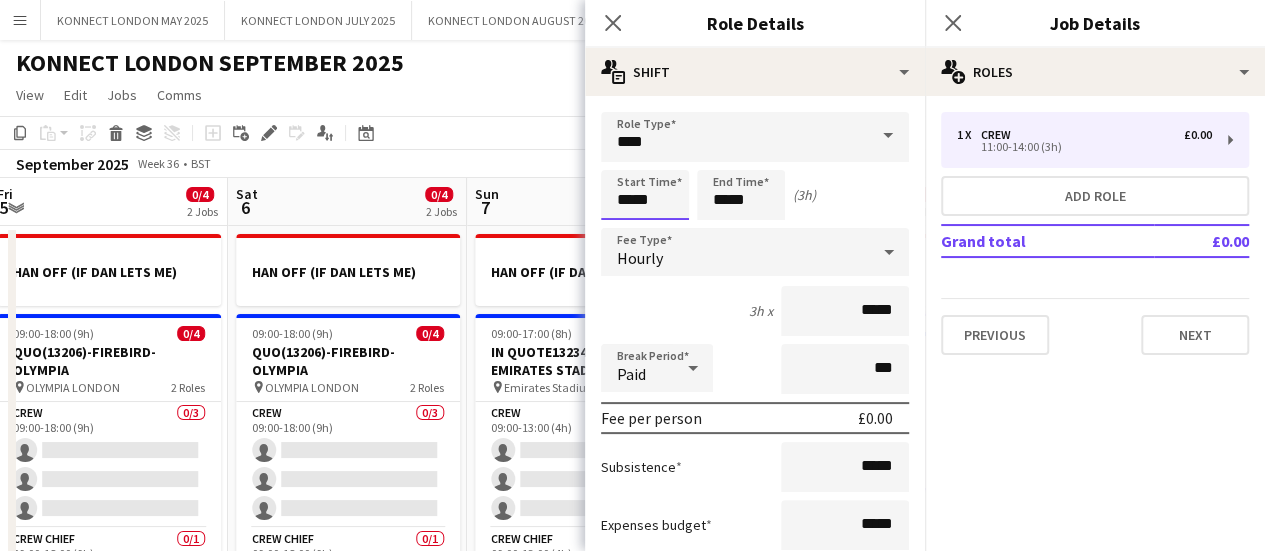 click on "*****" at bounding box center (645, 195) 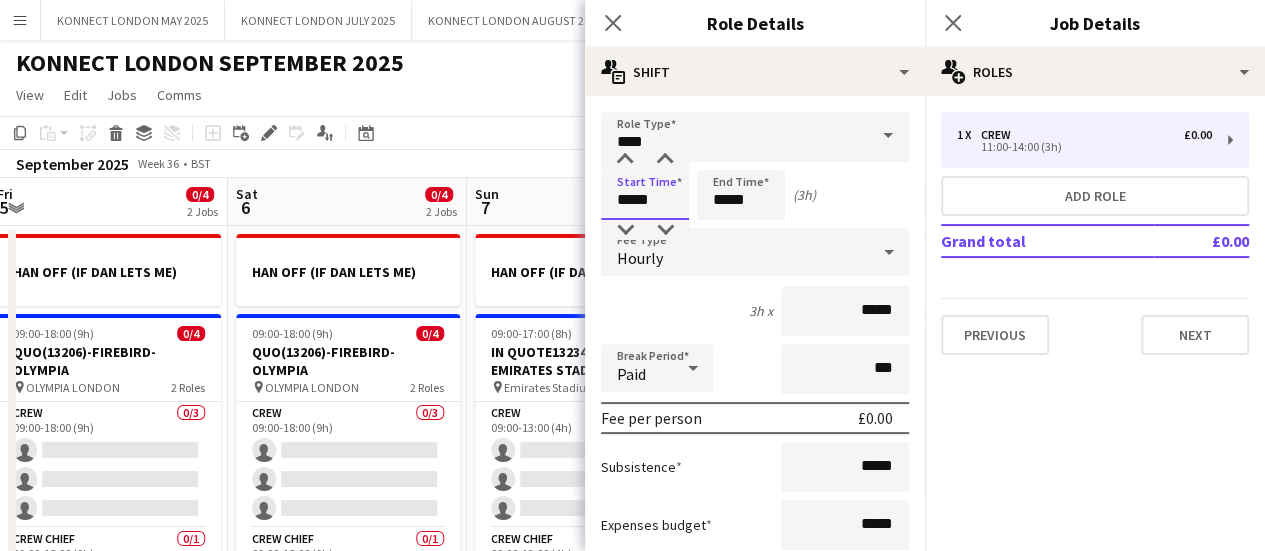 click on "*****" at bounding box center (645, 195) 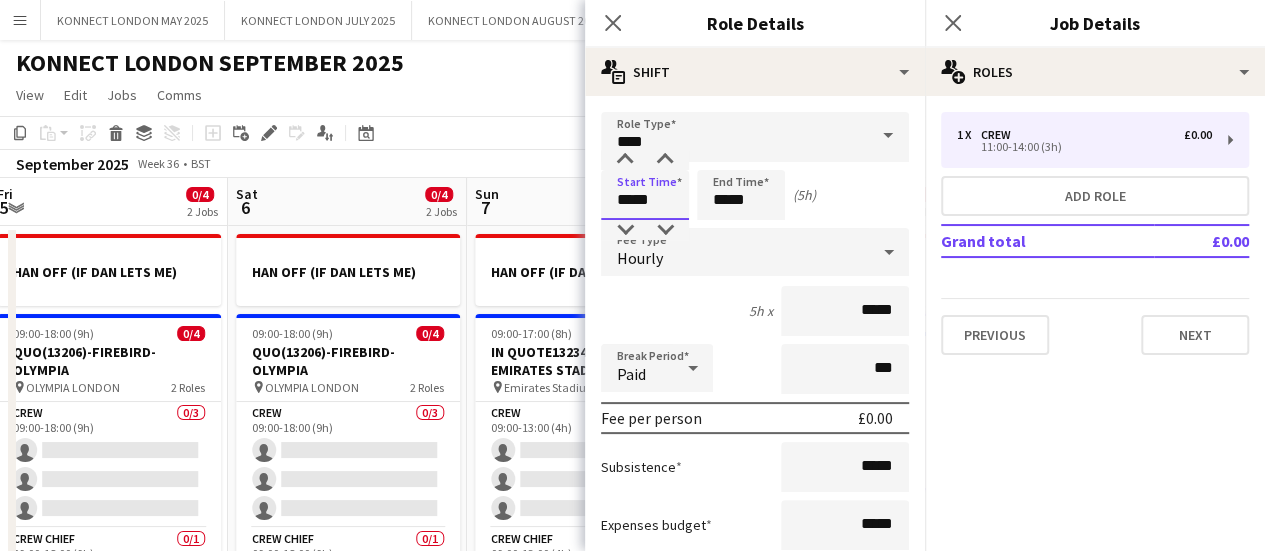 type on "*****" 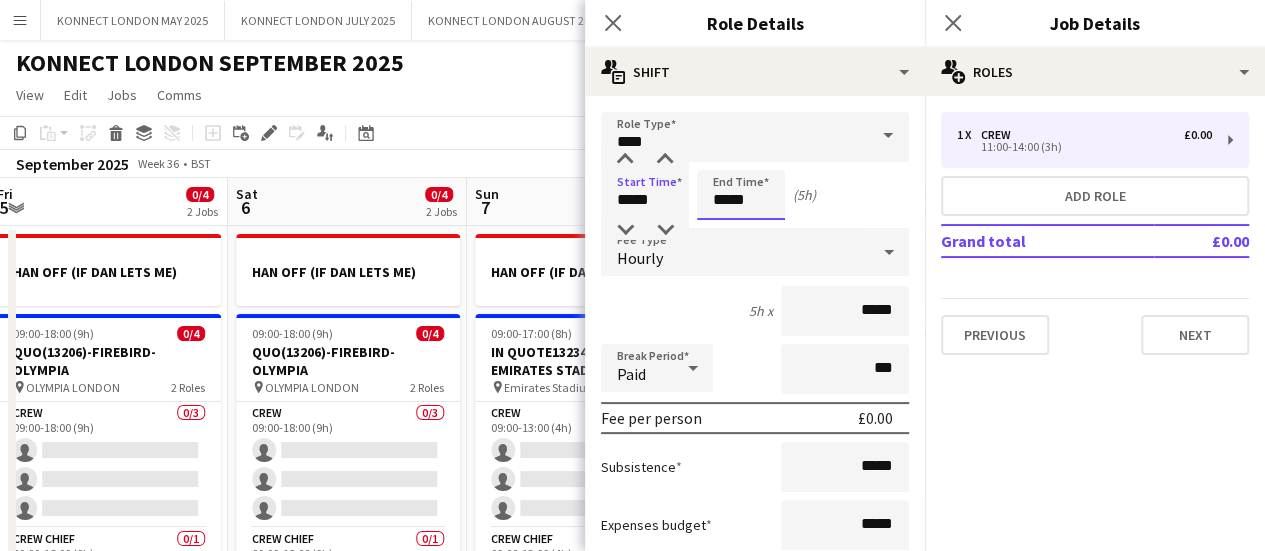 click on "*****" at bounding box center [741, 195] 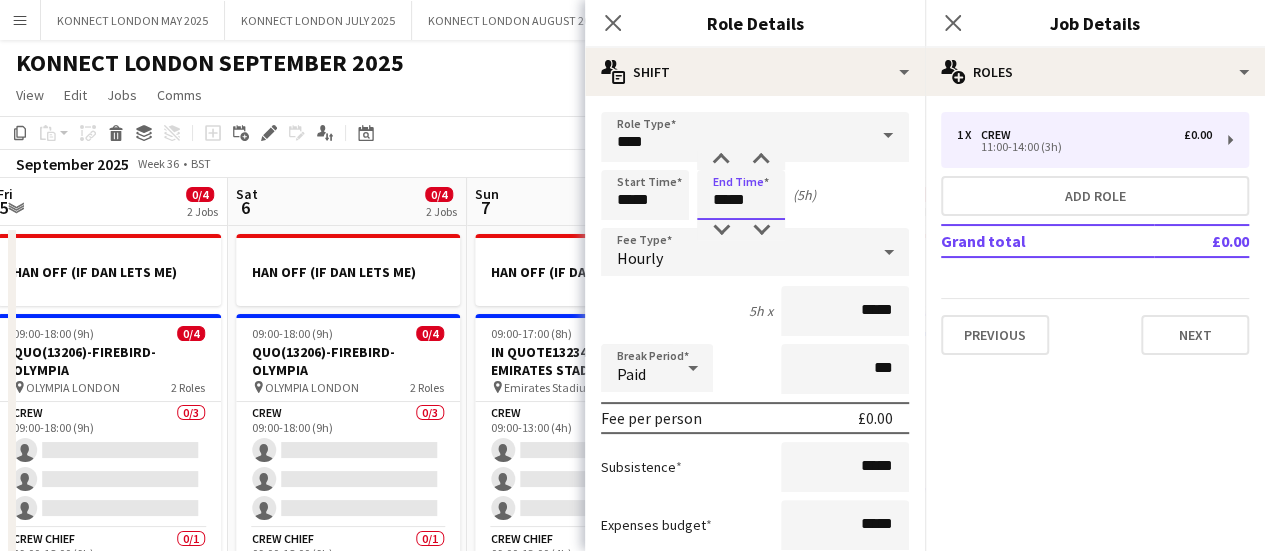 click on "*****" at bounding box center [741, 195] 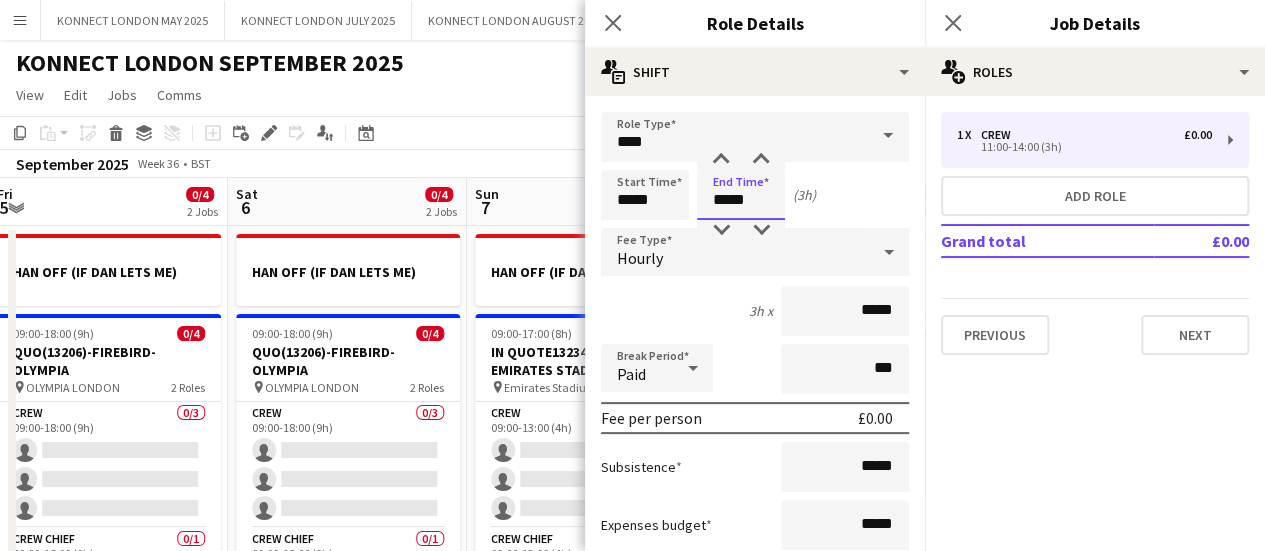 type on "*****" 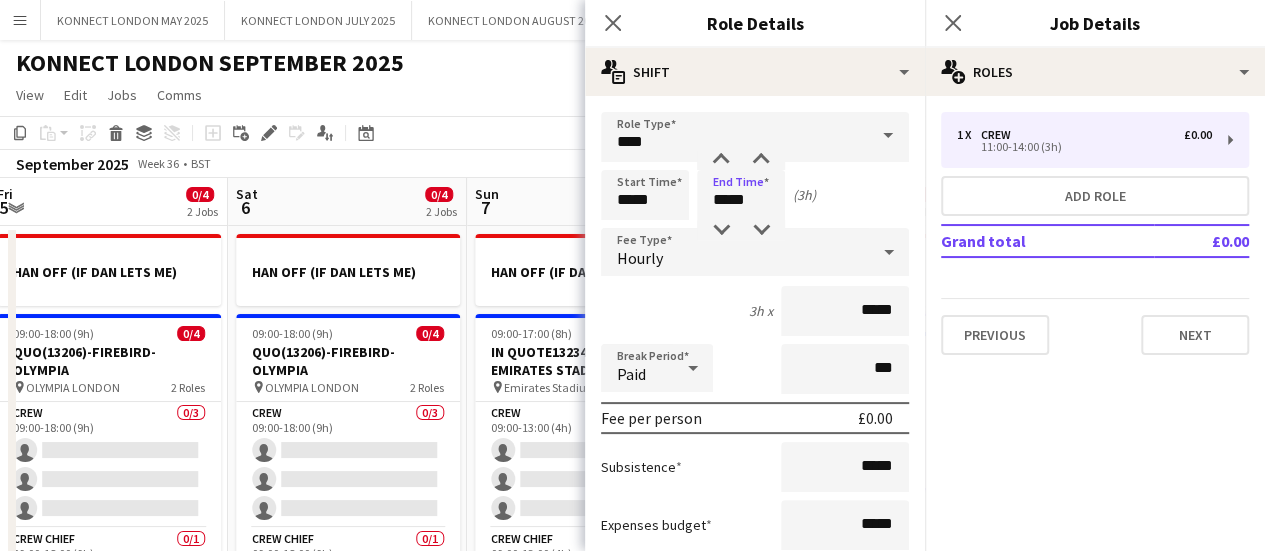 click on "Copy
Paste
Paste   Ctrl+V Paste with crew  Ctrl+Shift+V
Paste linked Job
Delete
Group
Ungroup
Add job
Add linked Job
Edit
Edit linked Job
Applicants
Date picker
AUG 2025 AUG 2025 Monday M Tuesday T Wednesday W Thursday T Friday F Saturday S Sunday S  AUG   1   2   3   4   5   6   7   8   9   10   11   12   13   14   15   16   17   18   19   20   21   22   23   24   25   26   27   28   29   30   31
Comparison range
Comparison range
Today" 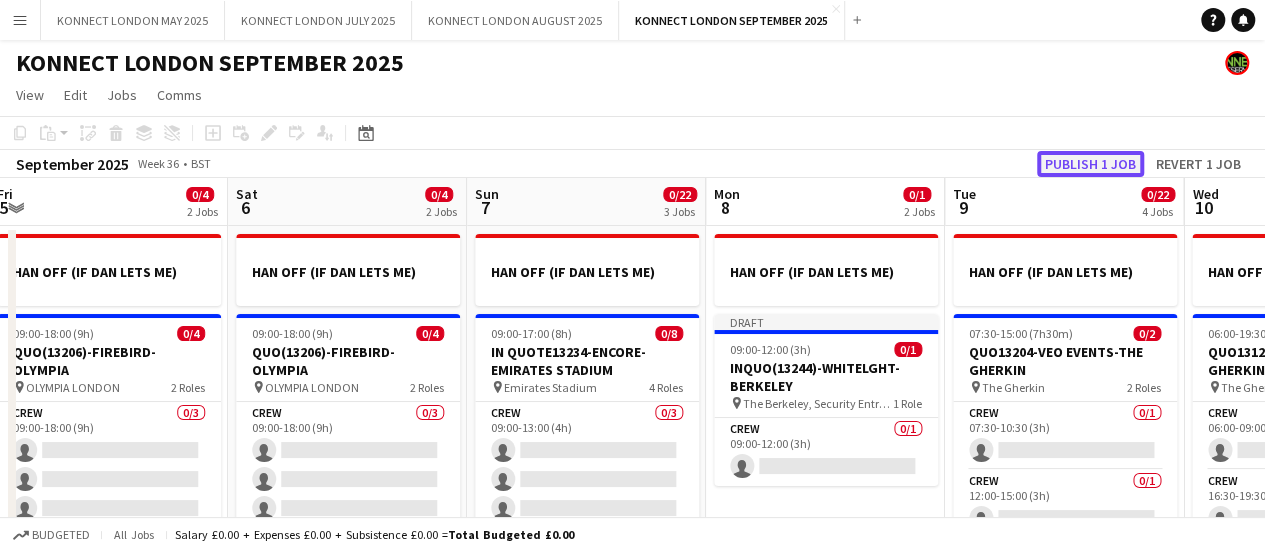 click on "Publish 1 job" 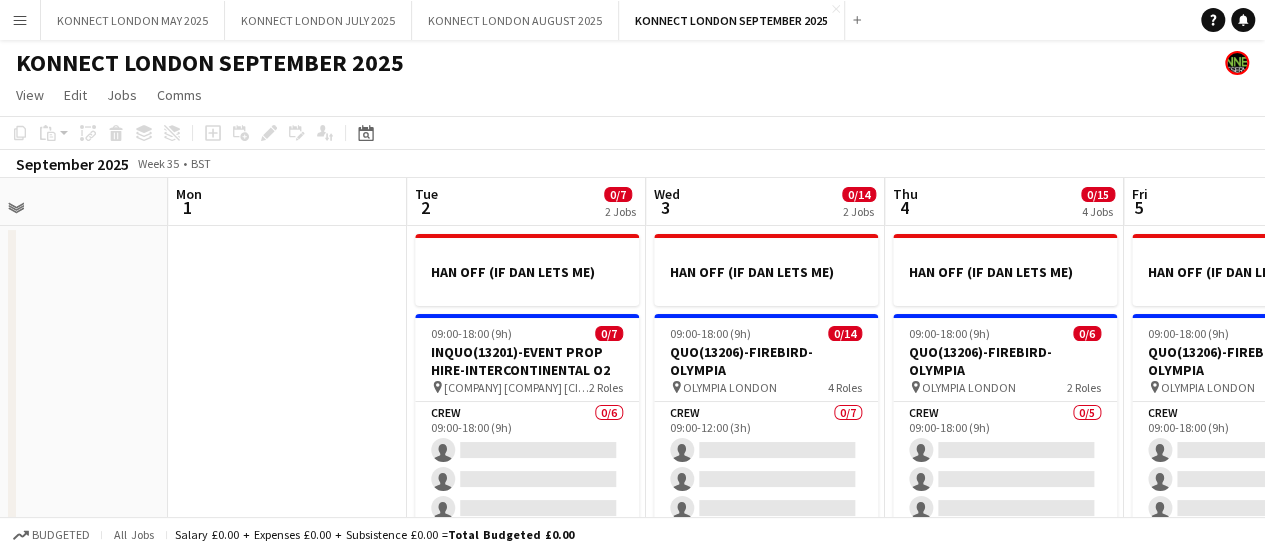 scroll, scrollTop: 0, scrollLeft: 548, axis: horizontal 